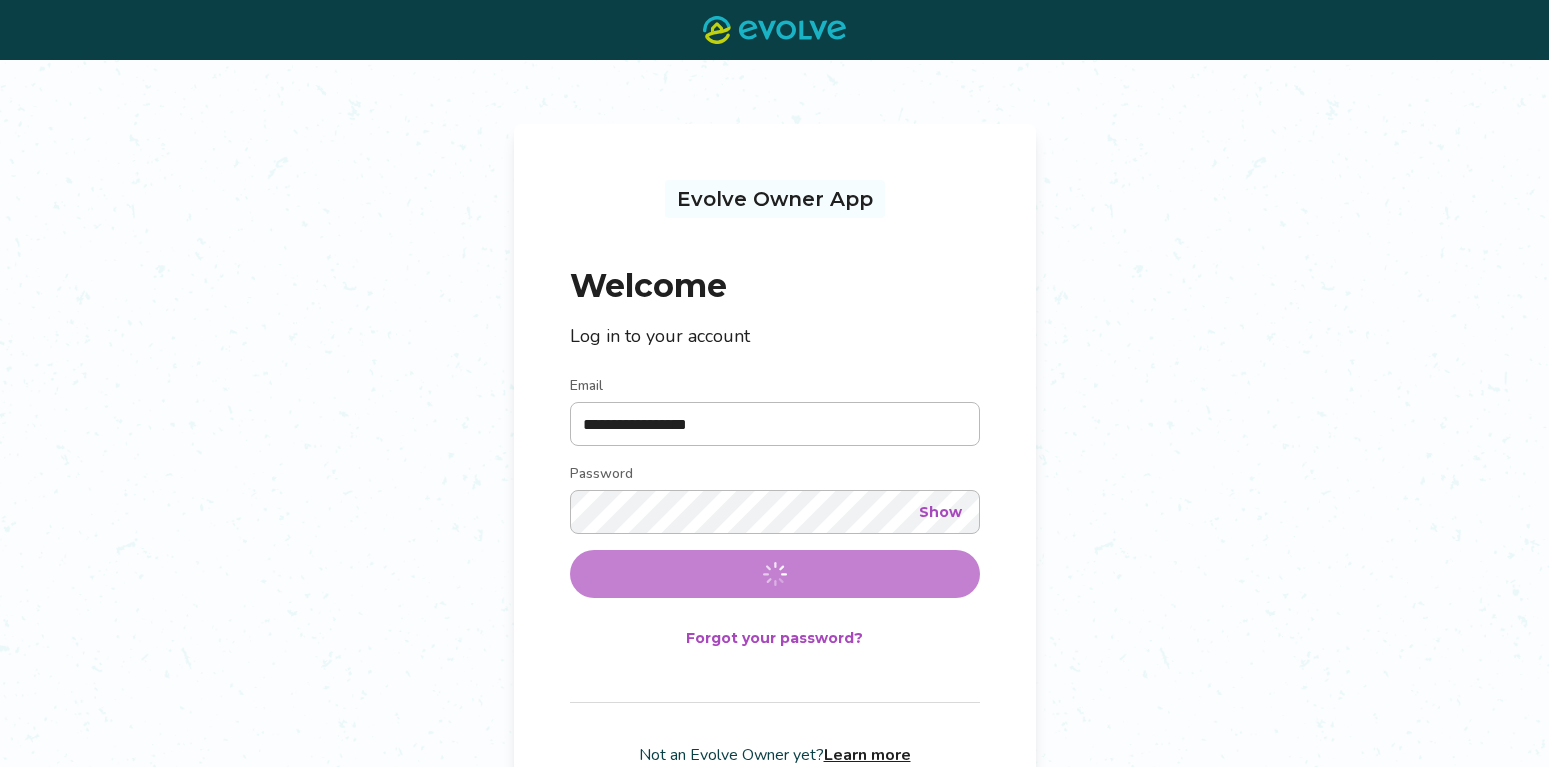 scroll, scrollTop: 0, scrollLeft: 0, axis: both 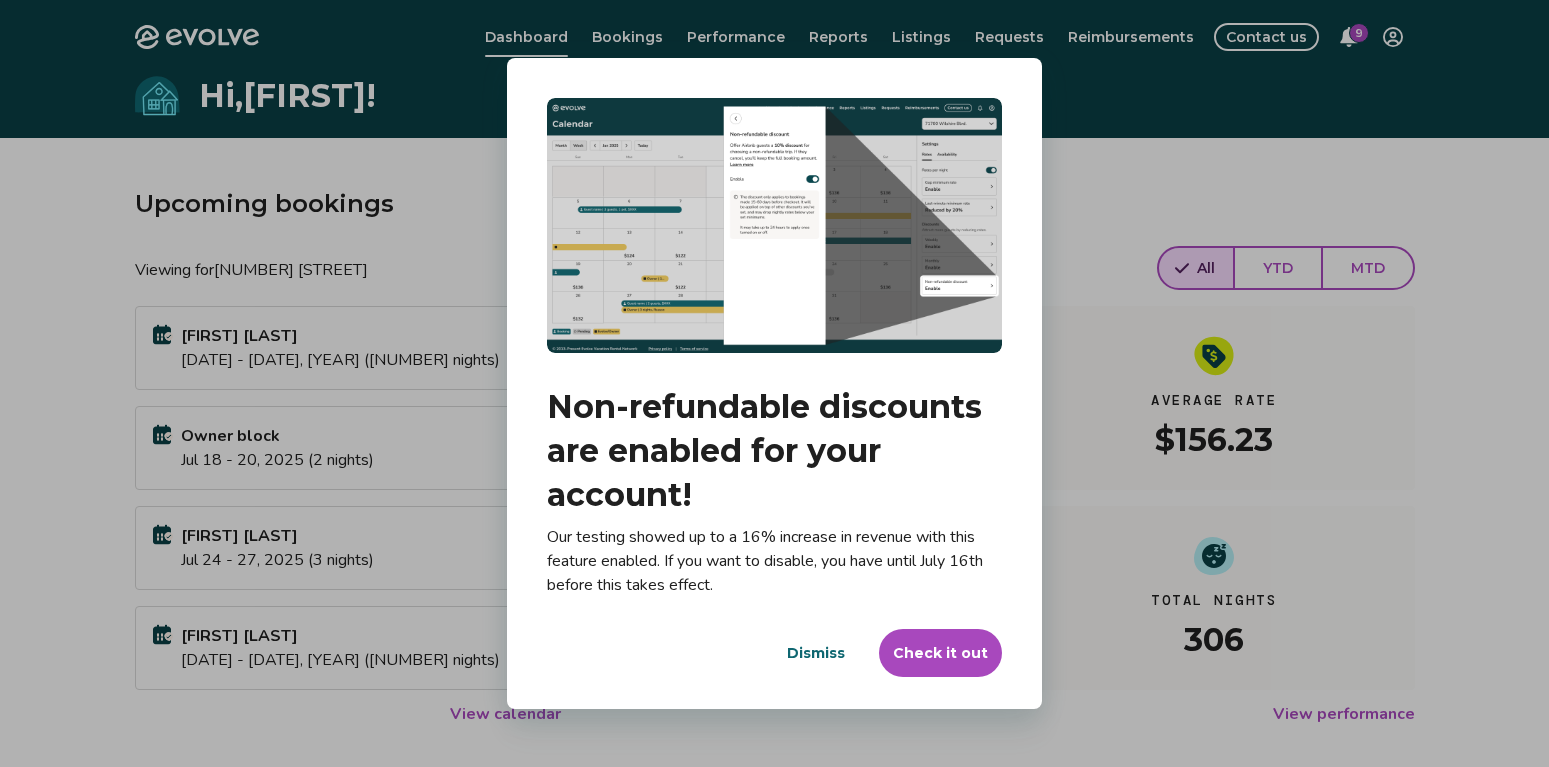 click on "Check it out" at bounding box center [940, 653] 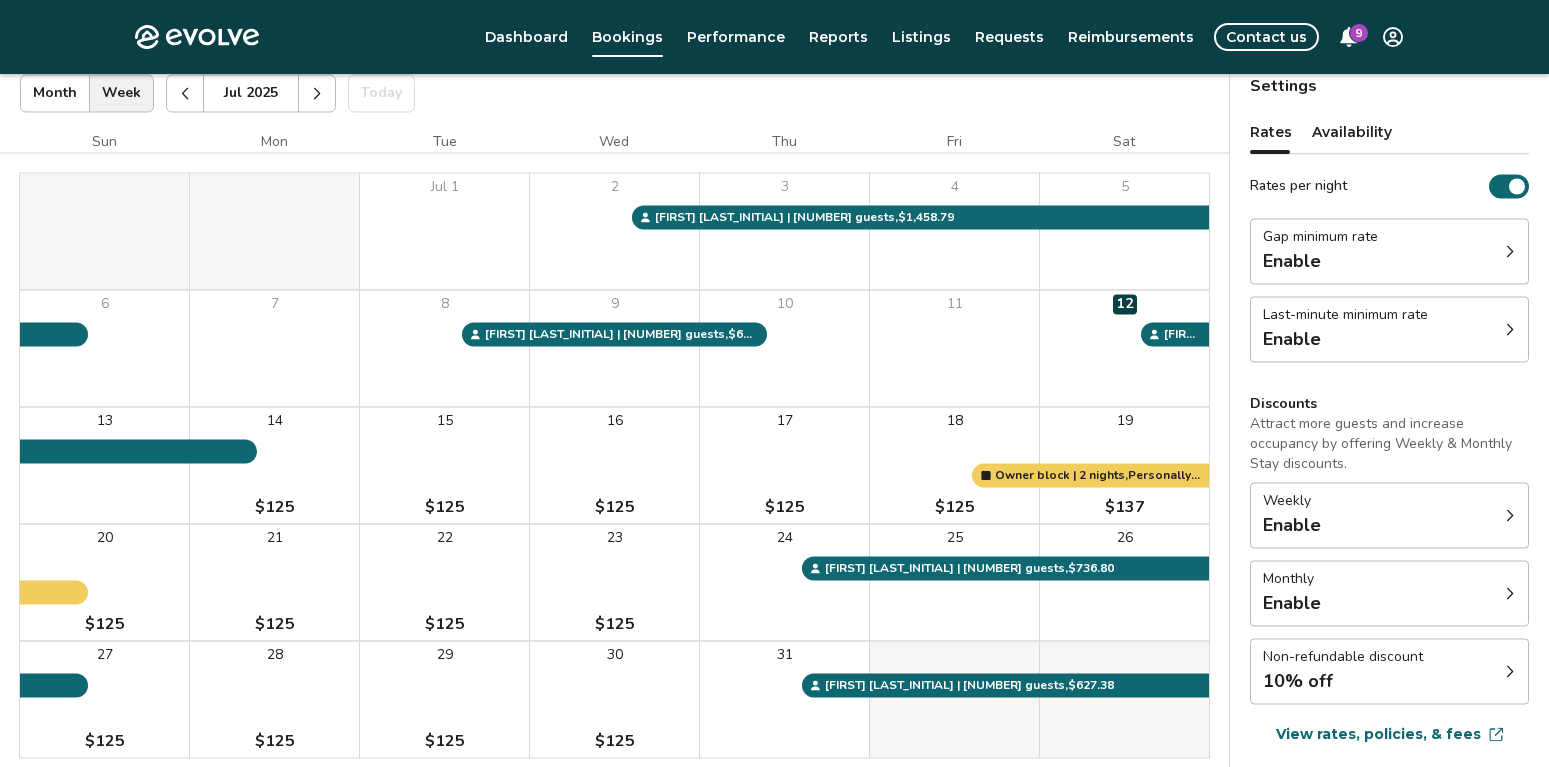 scroll, scrollTop: 136, scrollLeft: 0, axis: vertical 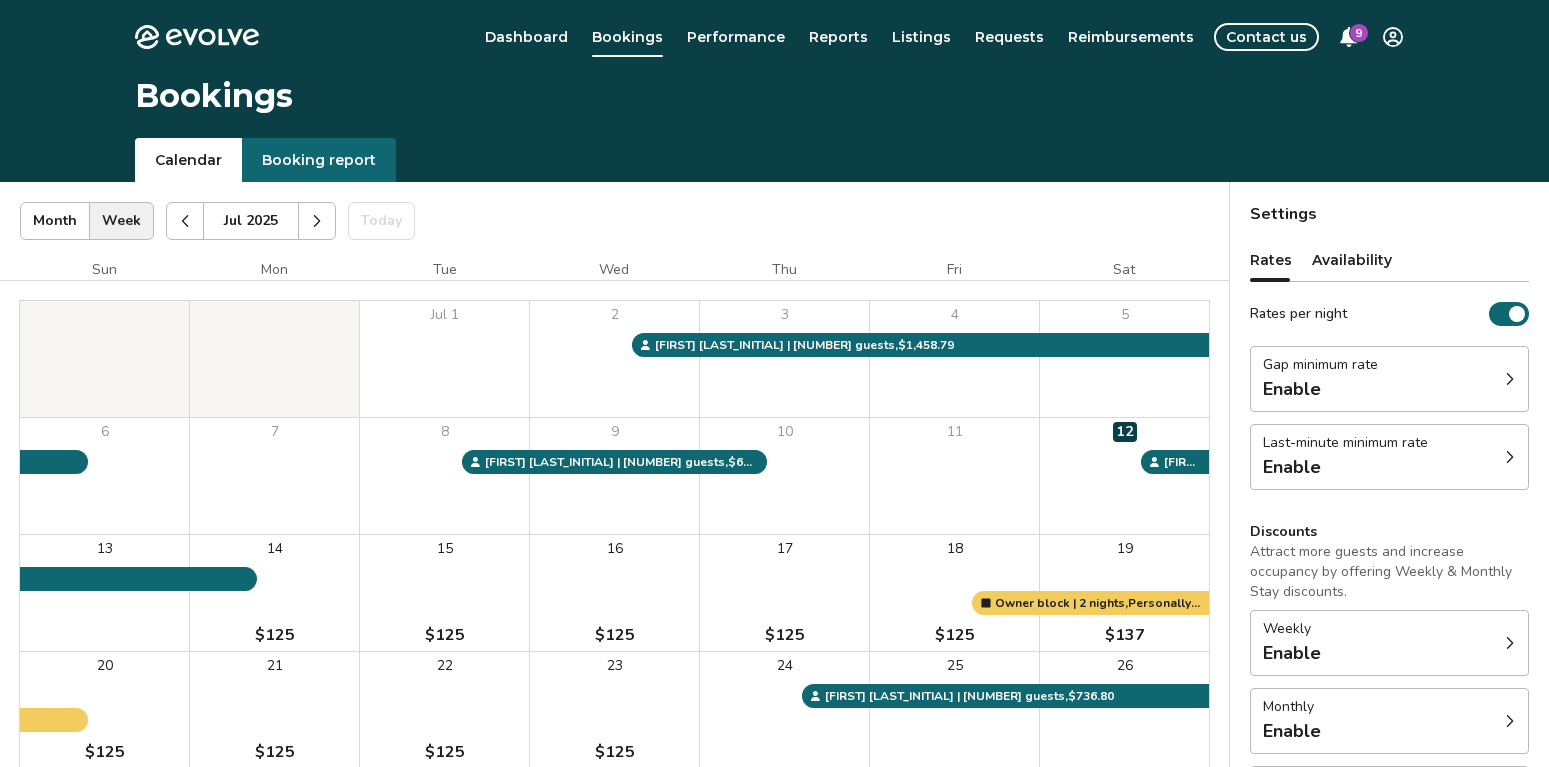 click at bounding box center [317, 221] 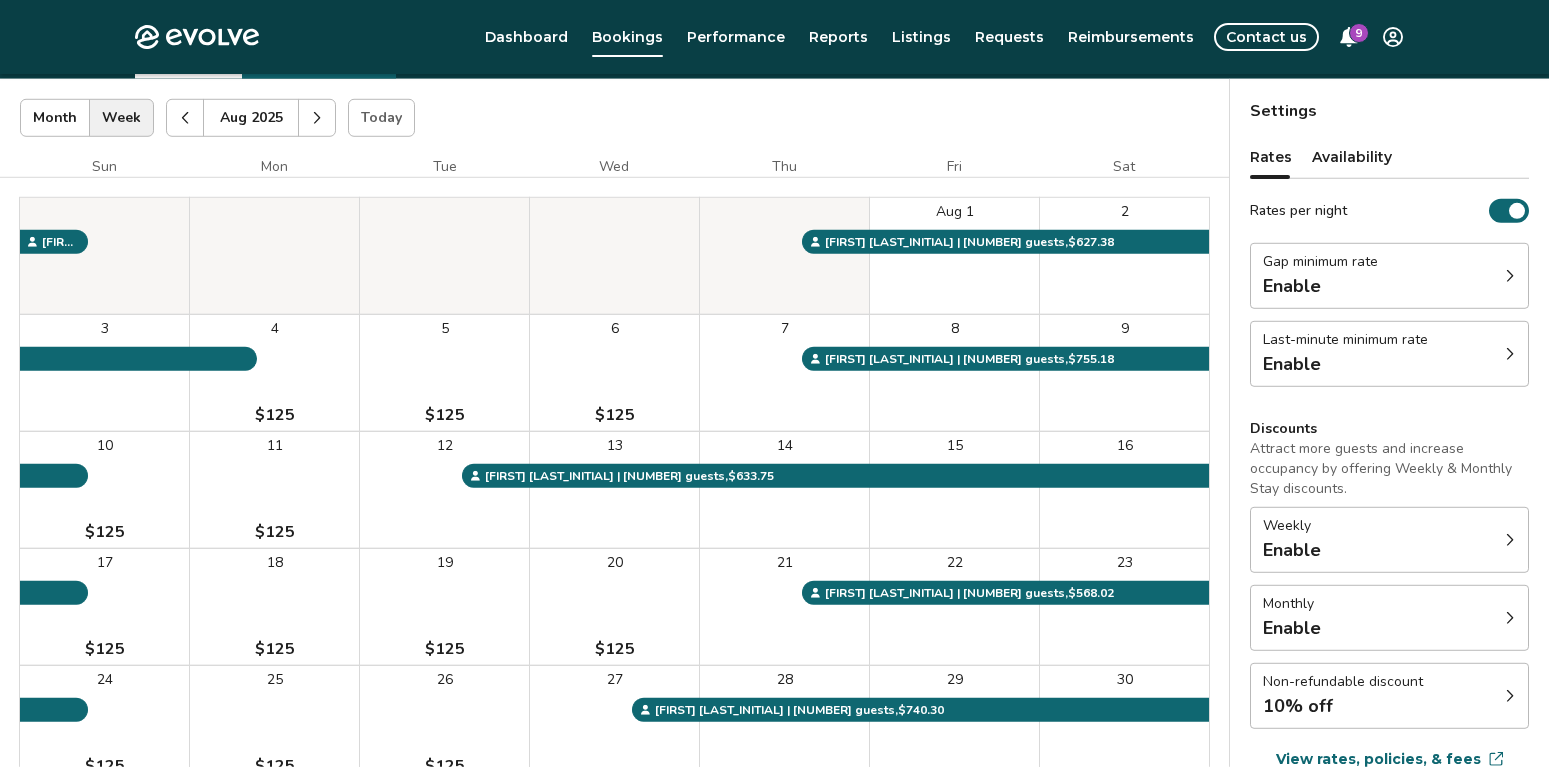 scroll, scrollTop: 136, scrollLeft: 0, axis: vertical 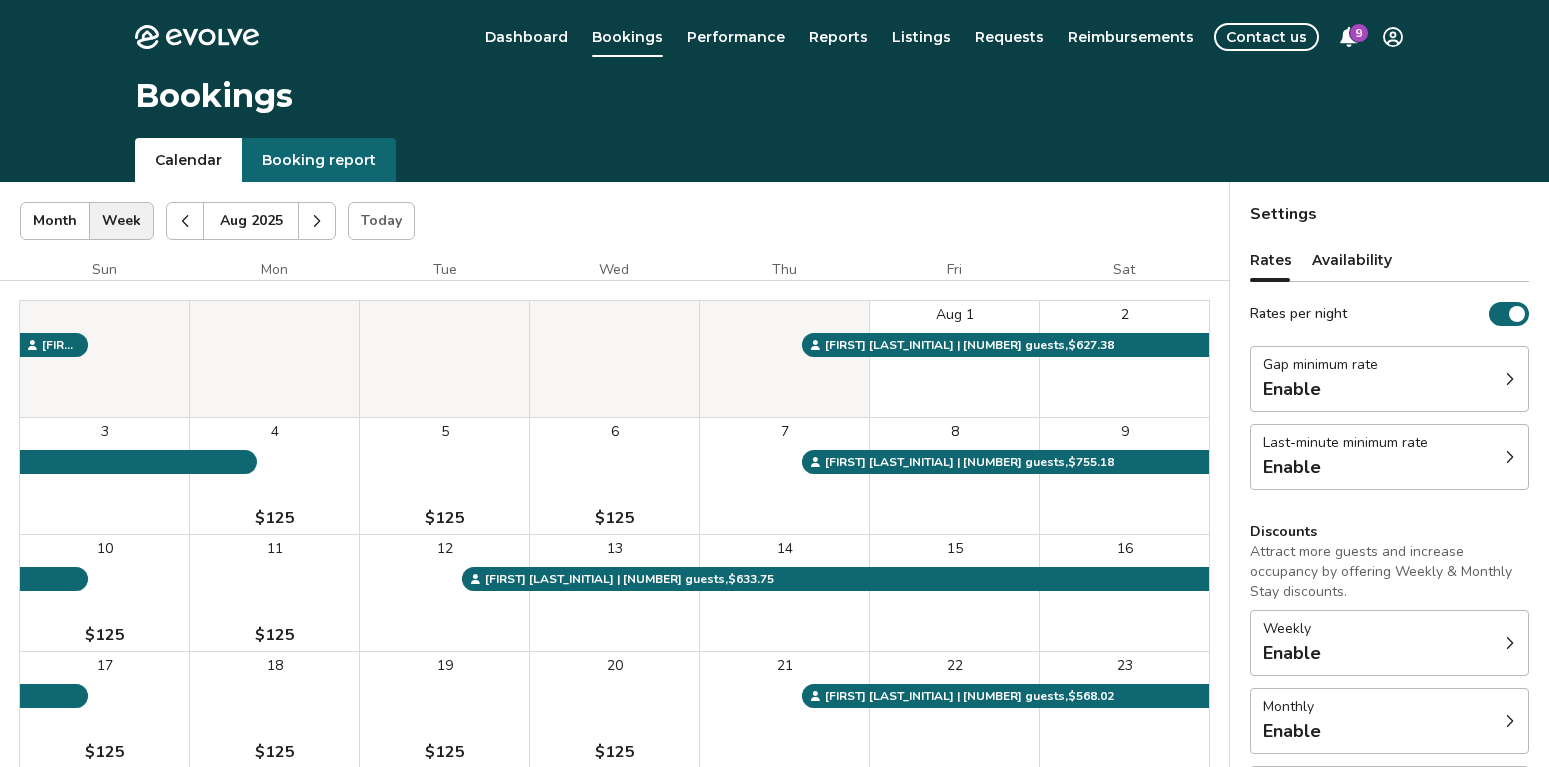 click at bounding box center [317, 221] 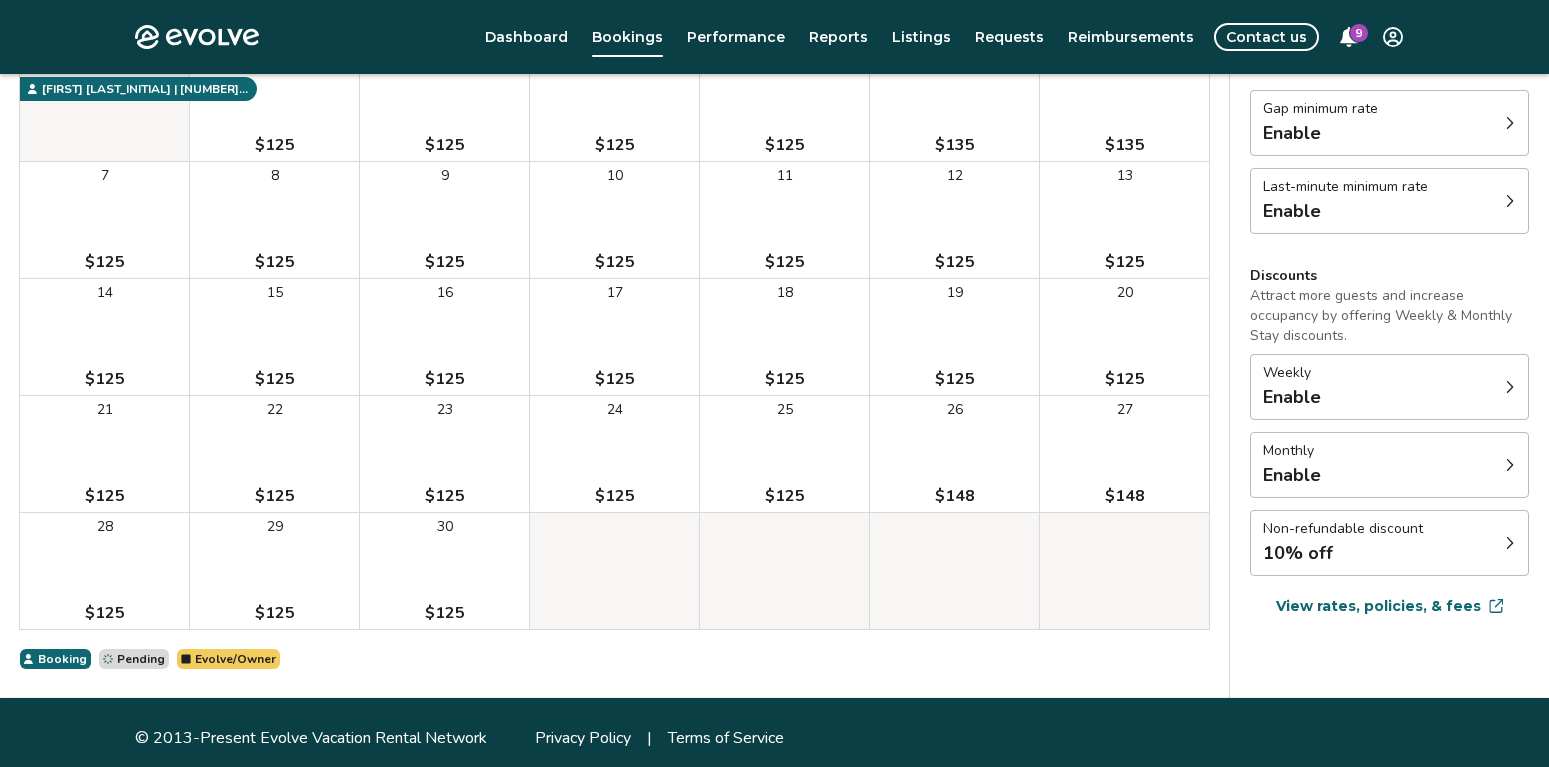 scroll, scrollTop: 267, scrollLeft: 0, axis: vertical 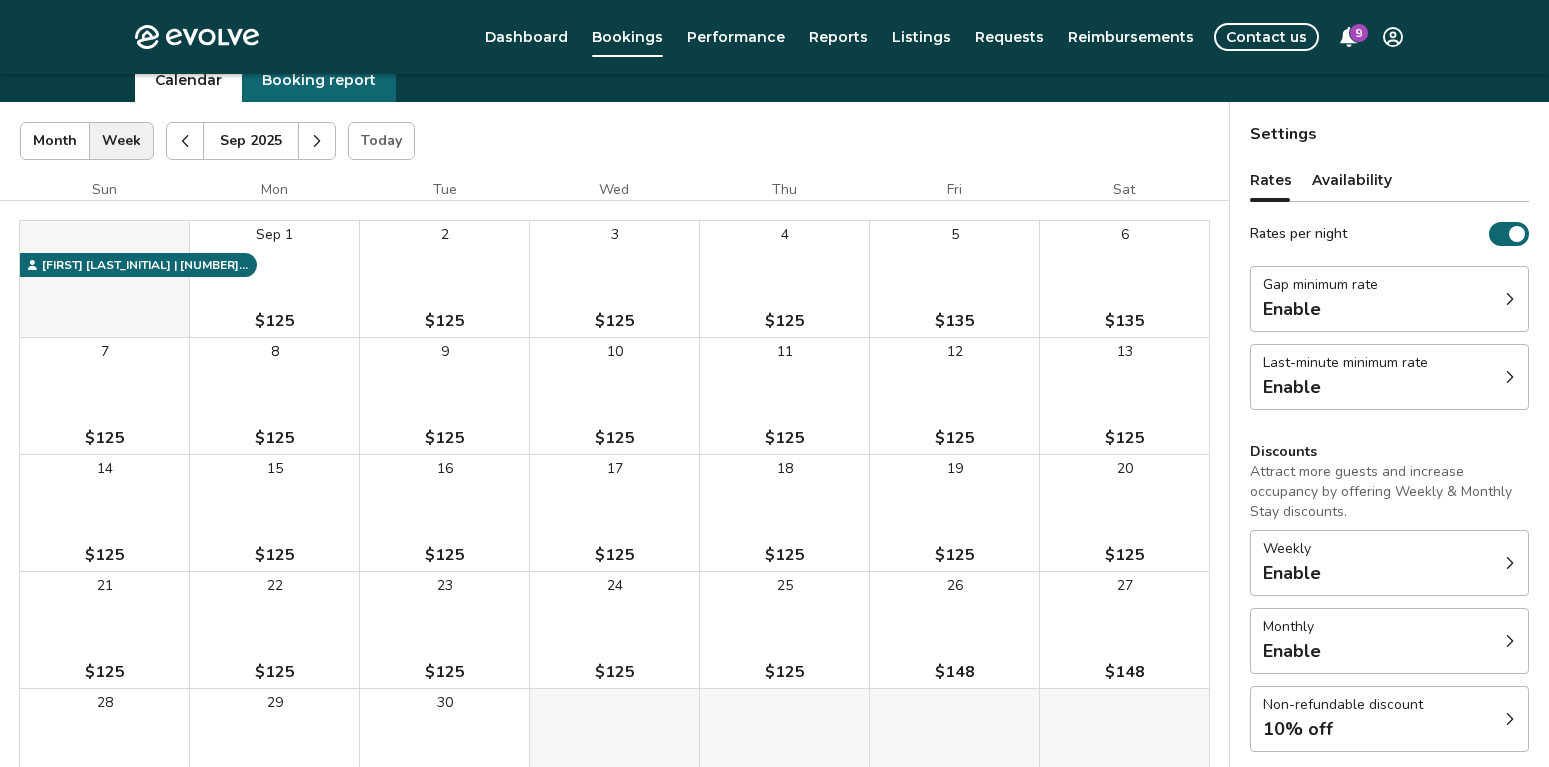 click 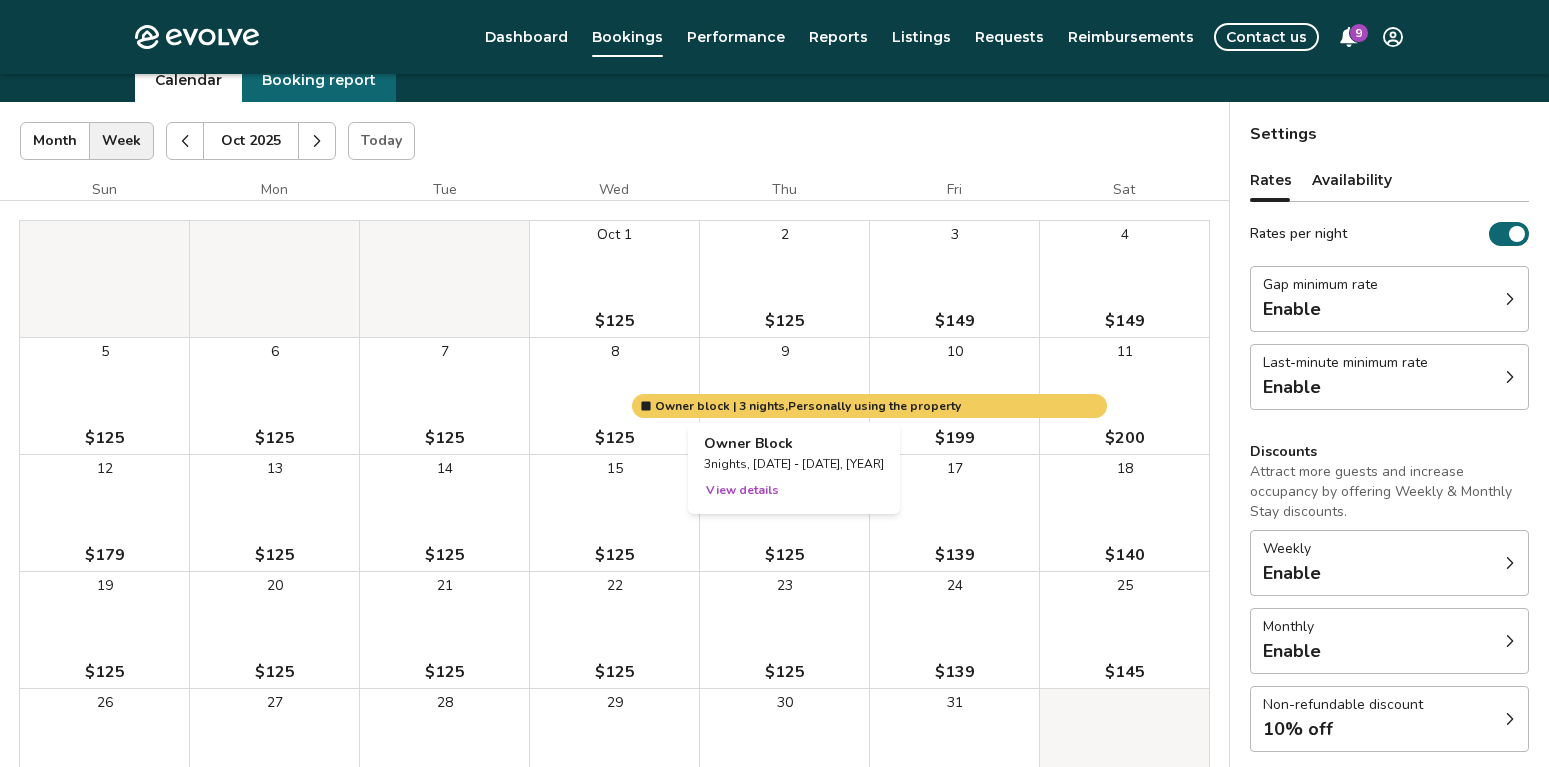 click at bounding box center (784, 396) 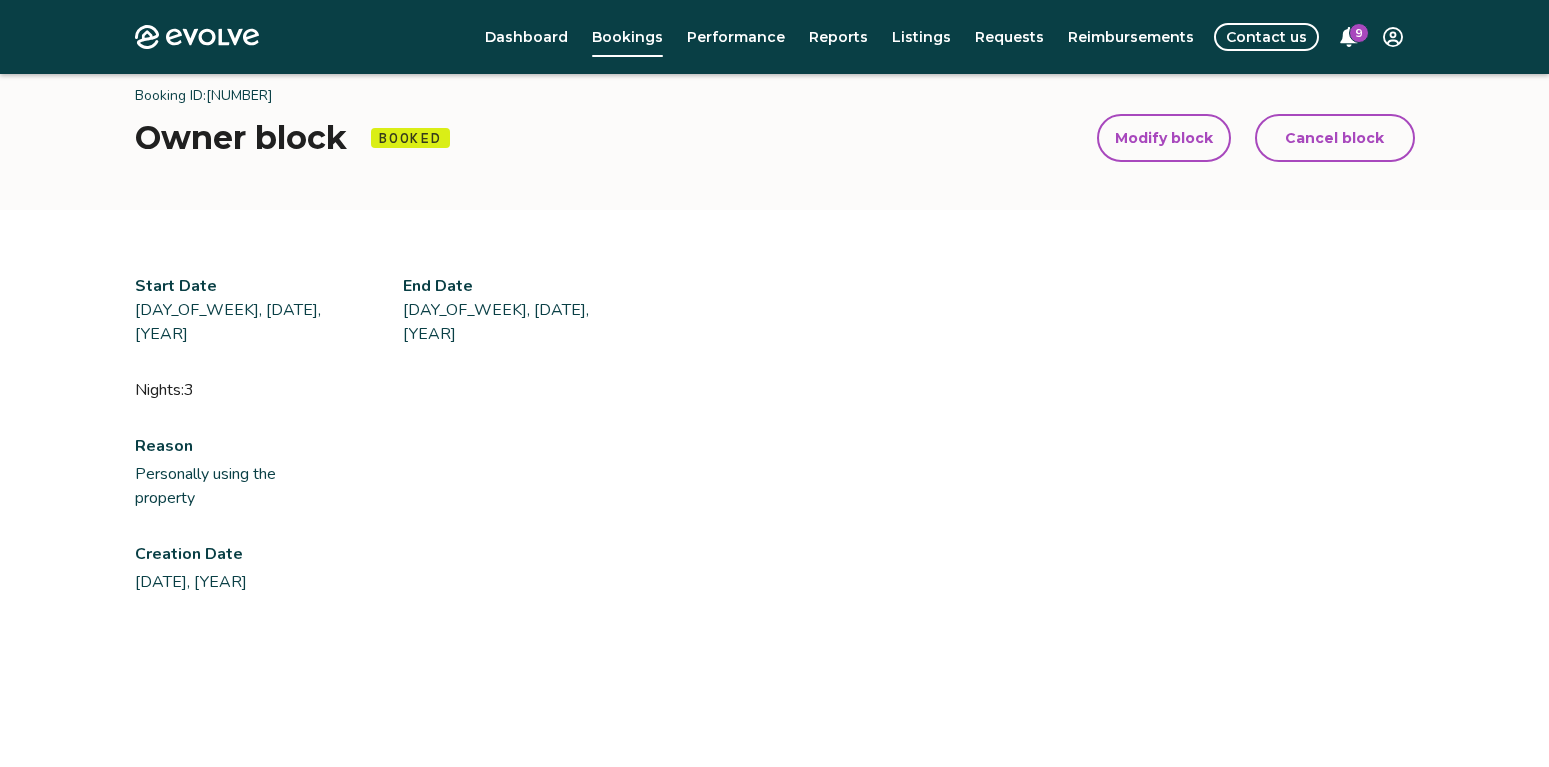 click on "Cancel block" at bounding box center (1334, 138) 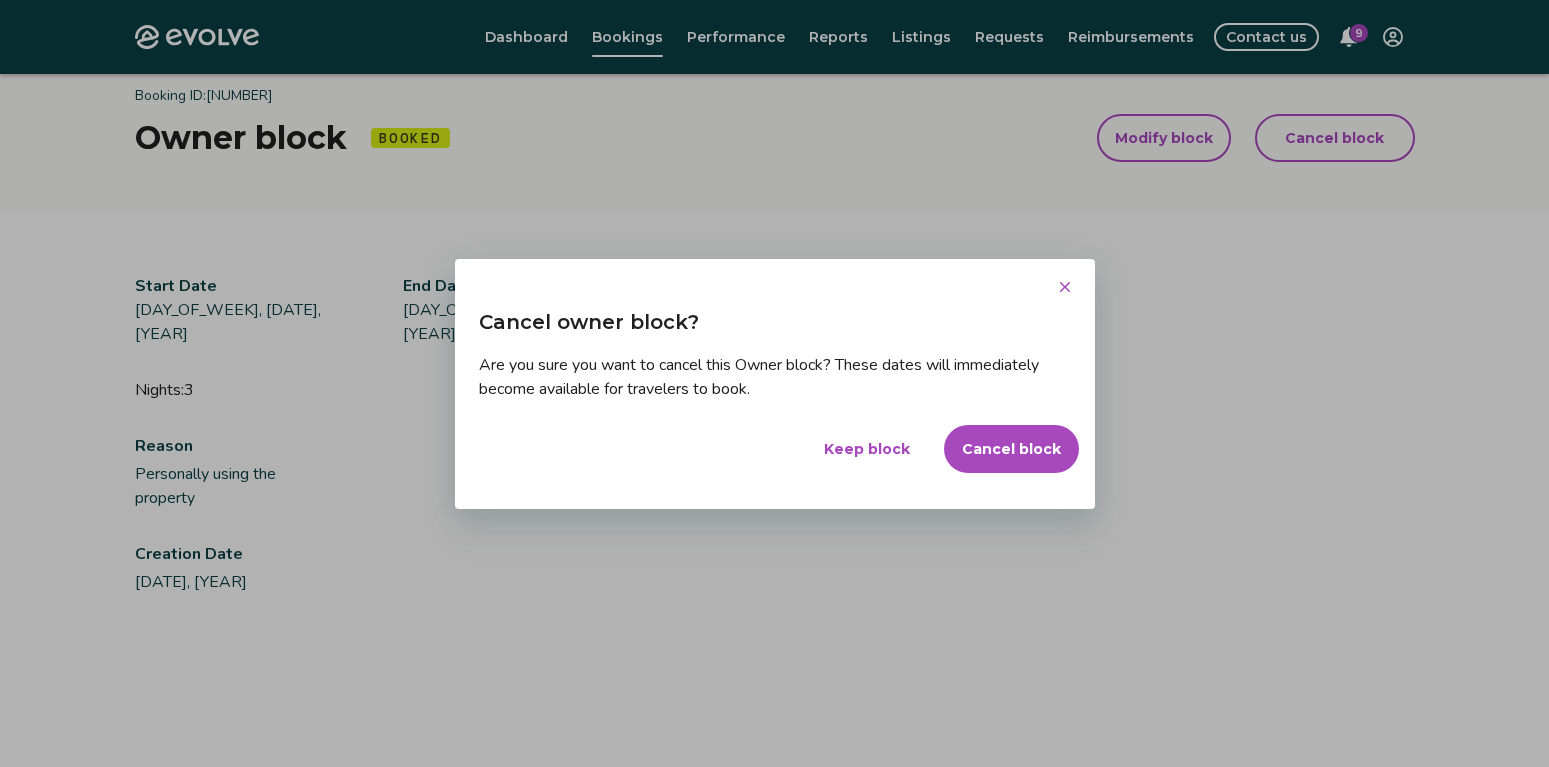 click on "Cancel block" at bounding box center (1011, 449) 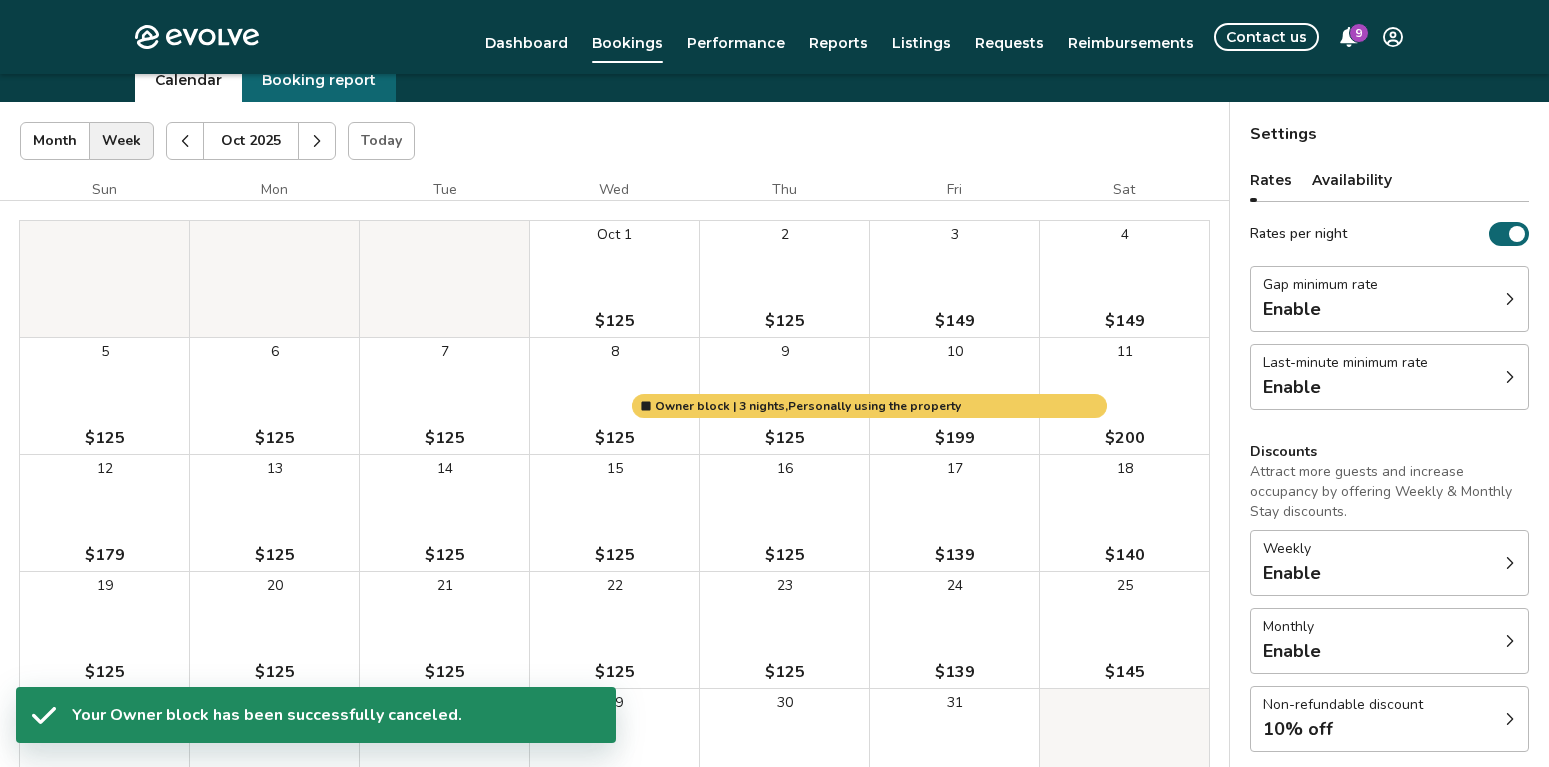 scroll, scrollTop: 74, scrollLeft: 0, axis: vertical 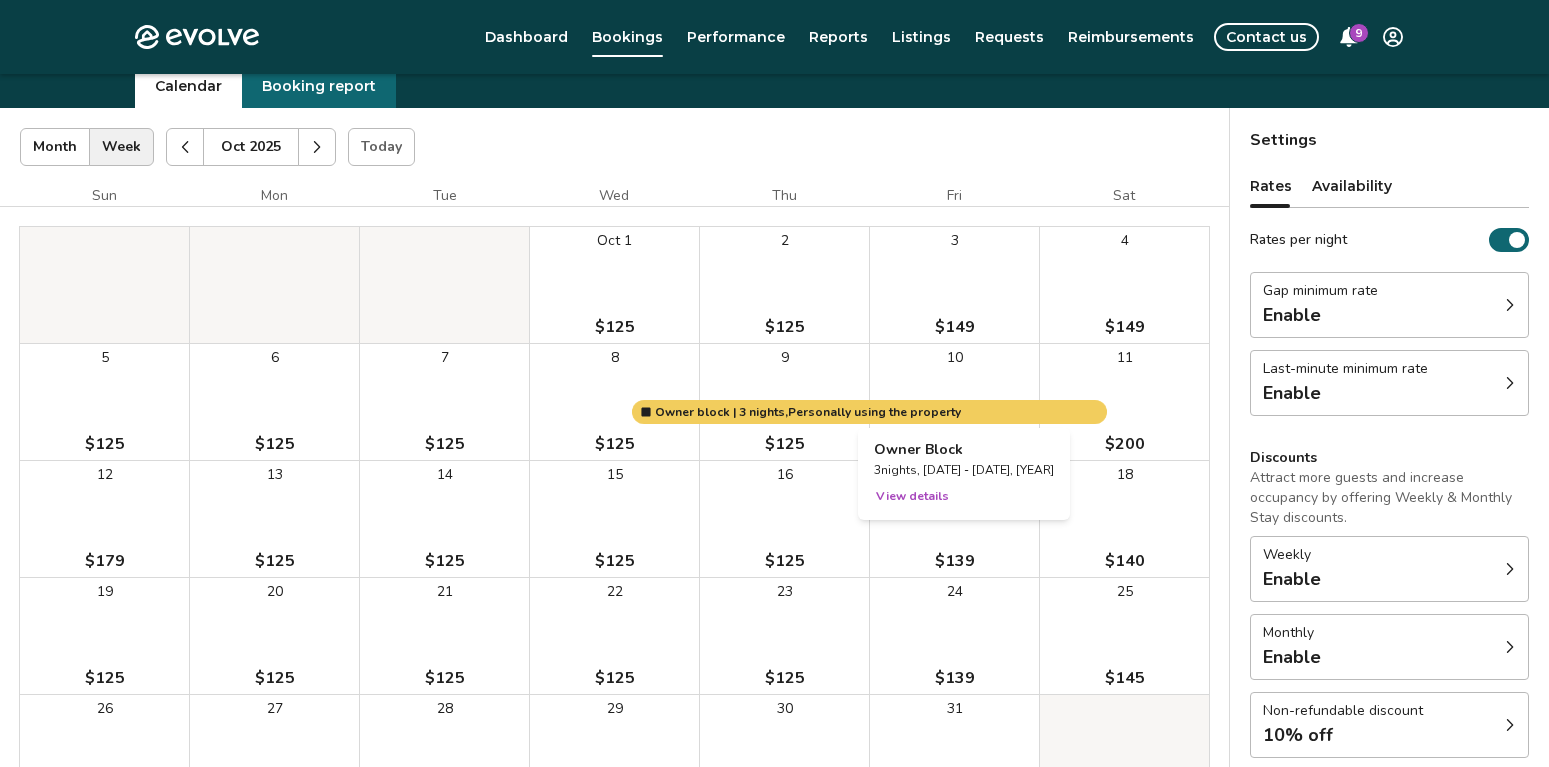click at bounding box center [954, 402] 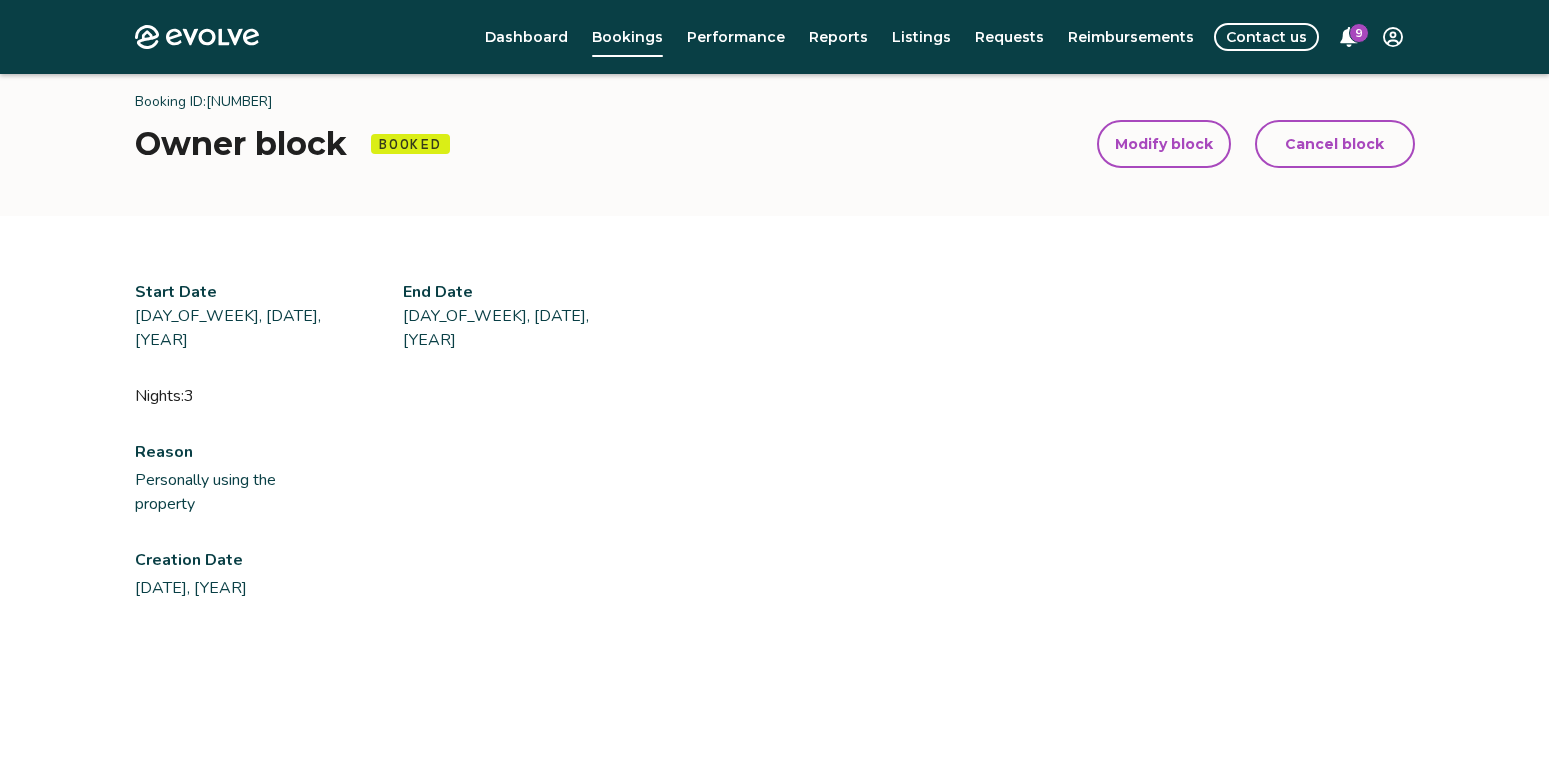 click on "Cancel block" at bounding box center (1334, 144) 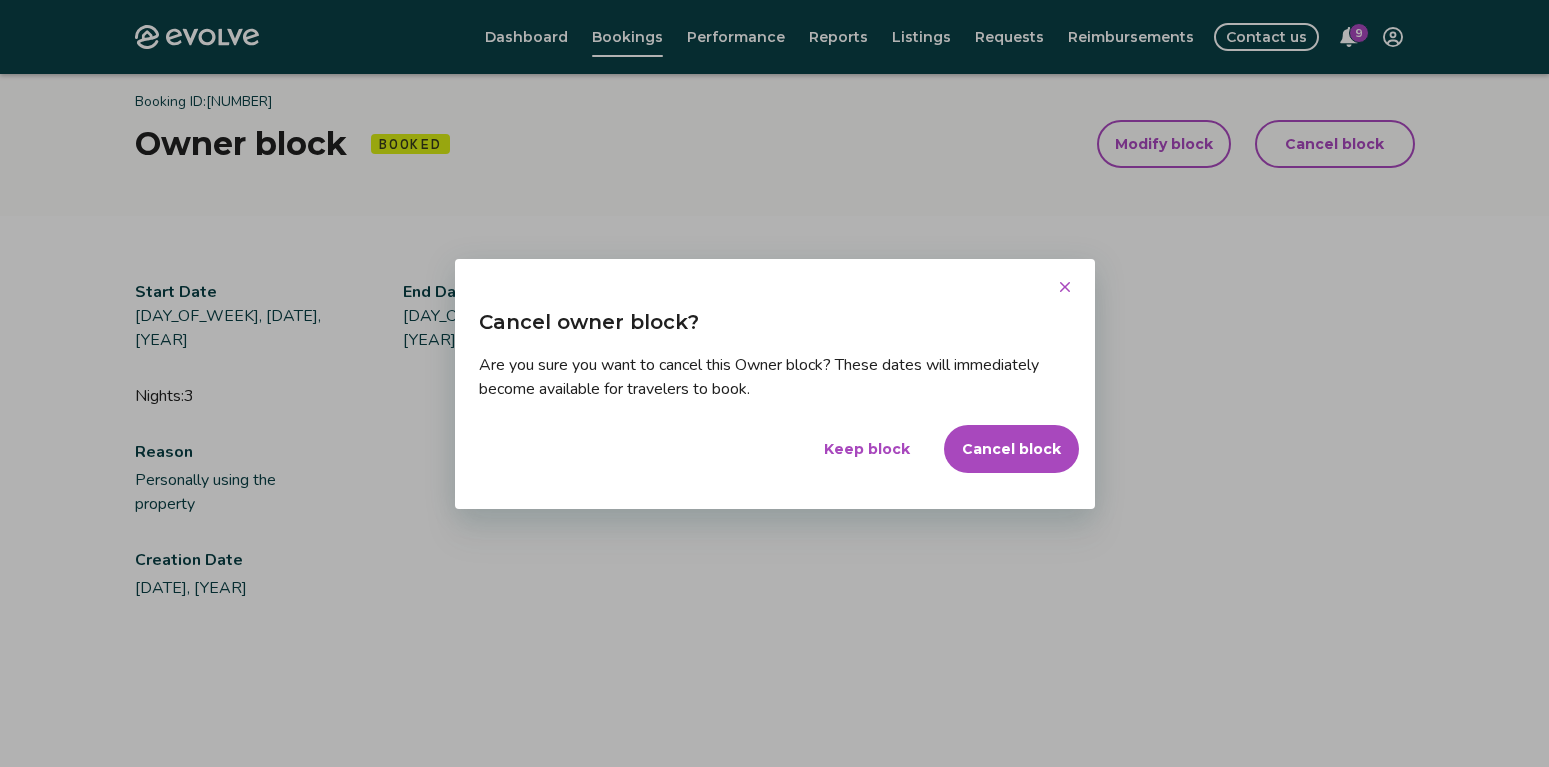 click on "Cancel block" at bounding box center [1011, 449] 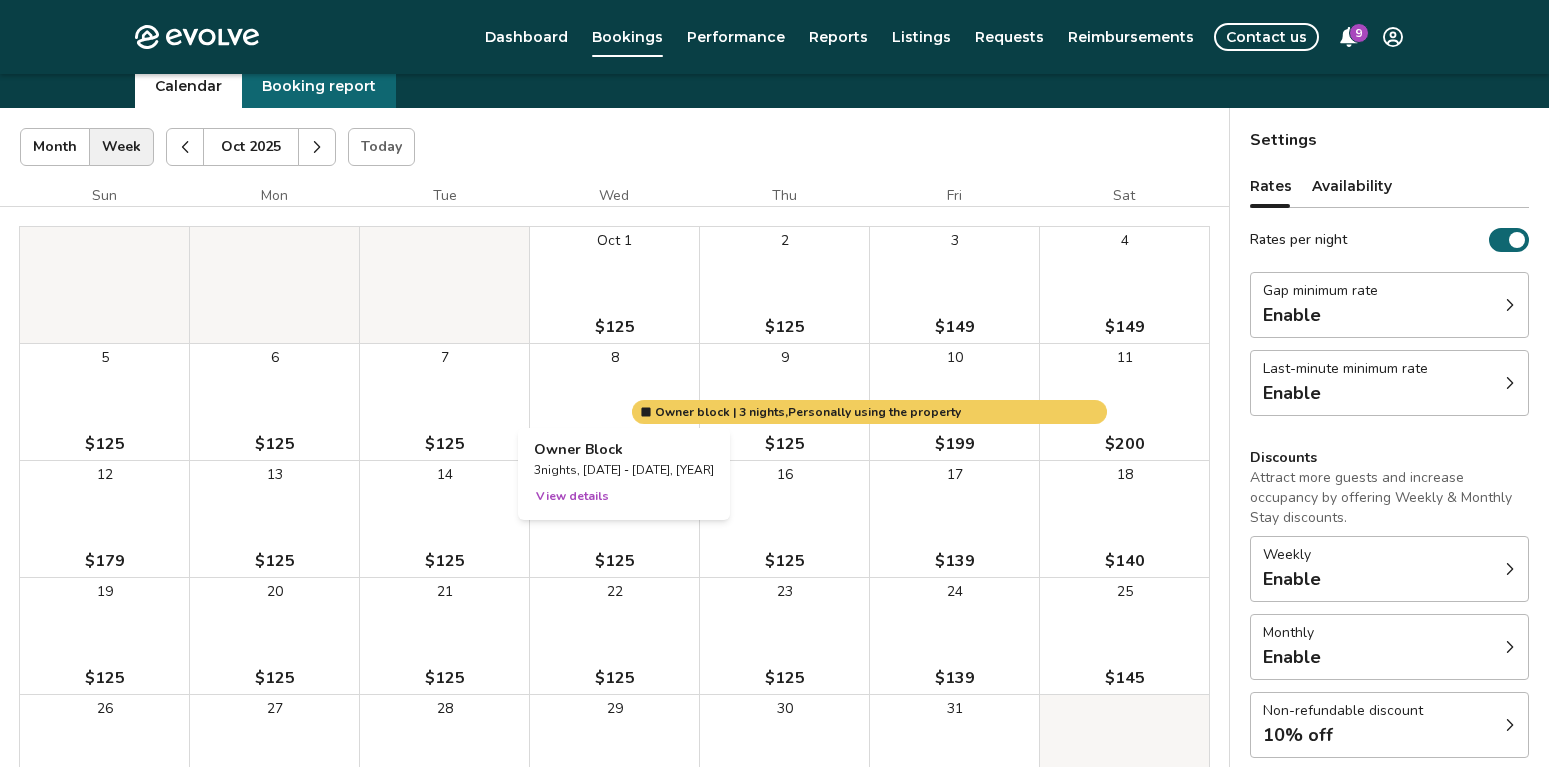 click on "View details" at bounding box center [572, 496] 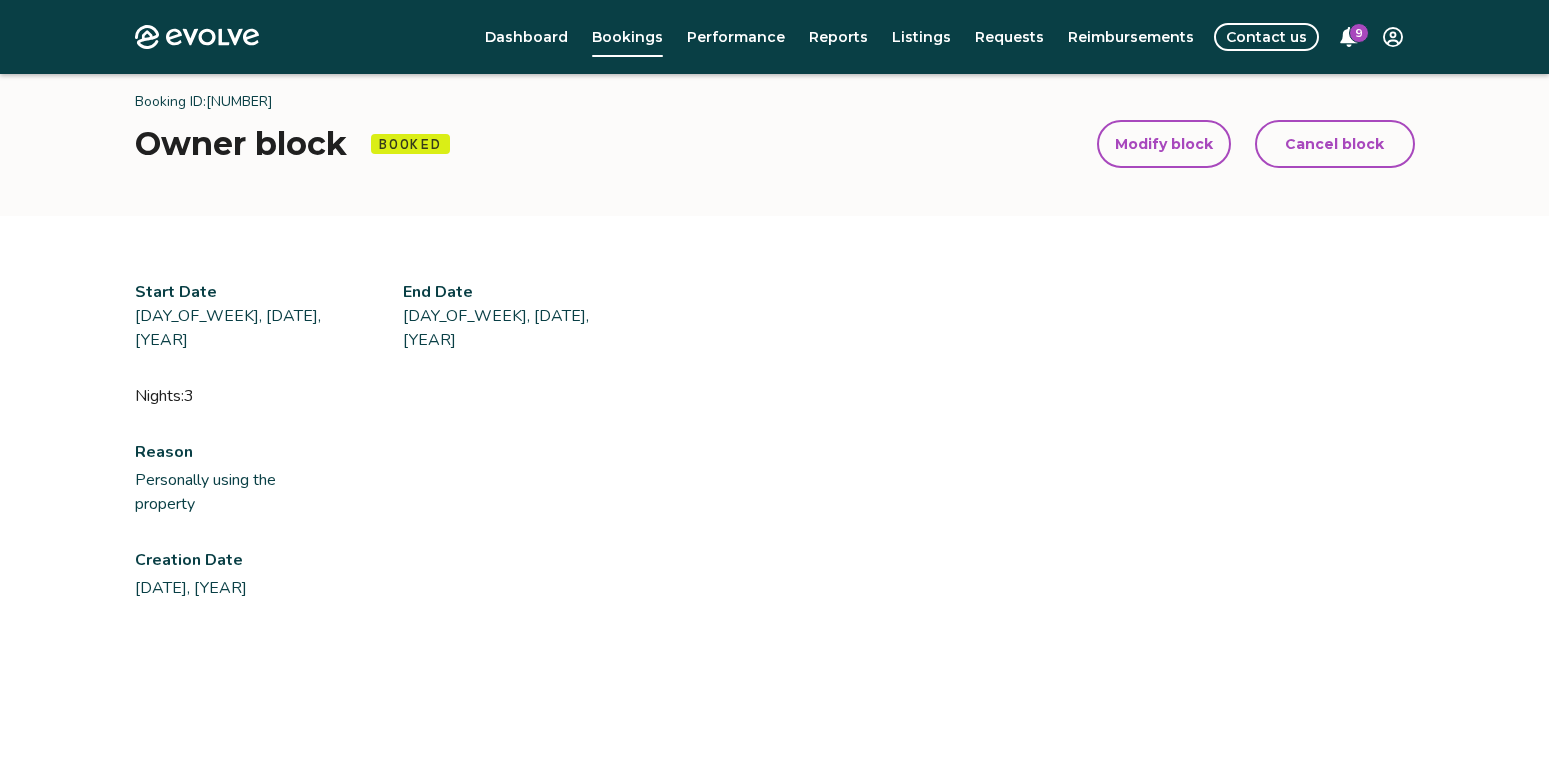 click on "Modify block" at bounding box center (1164, 144) 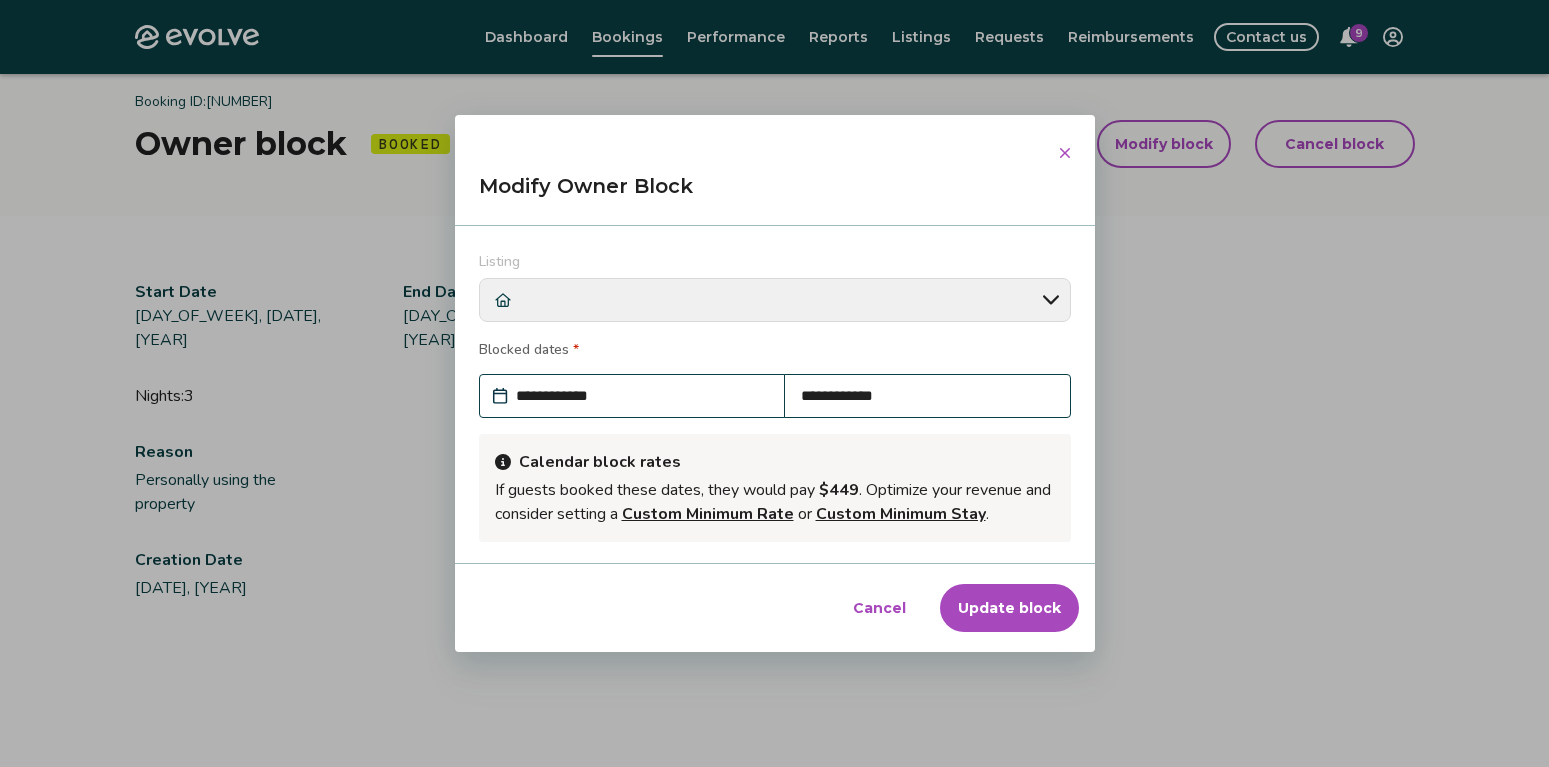 scroll, scrollTop: 222, scrollLeft: 0, axis: vertical 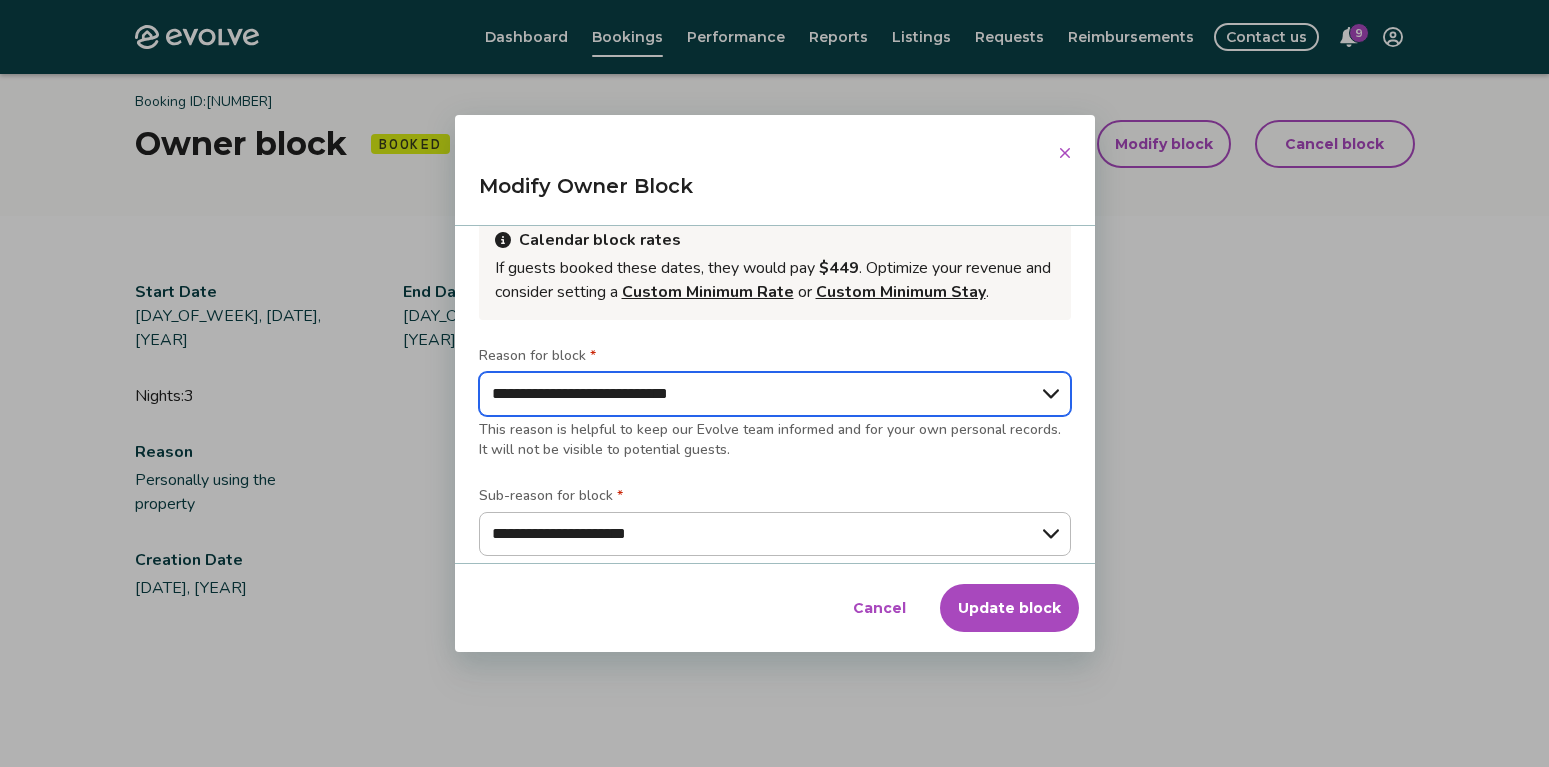 click on "**********" at bounding box center (775, 394) 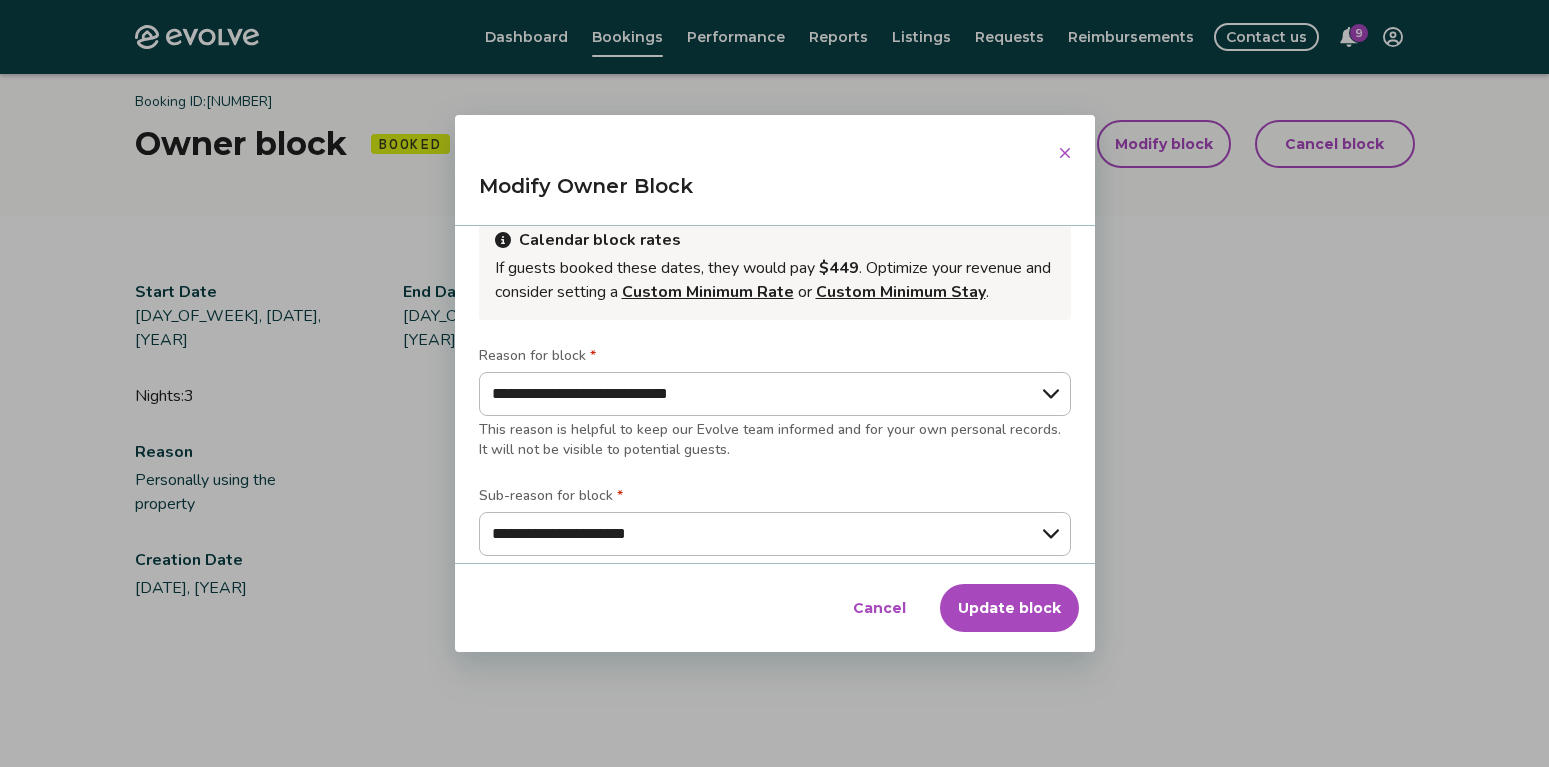 click on "Update block" at bounding box center (1009, 608) 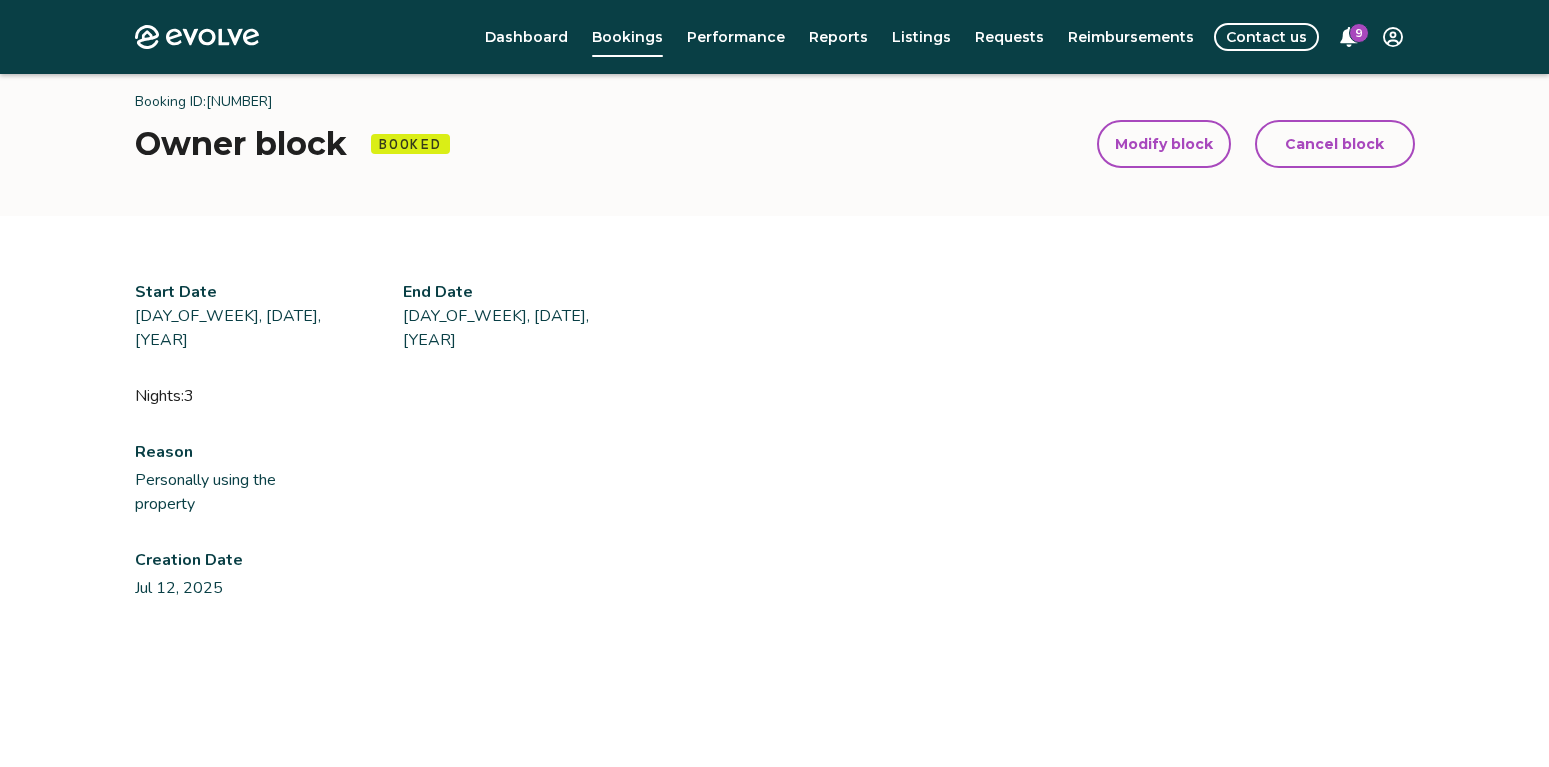 click on "Cancel block" at bounding box center [1334, 144] 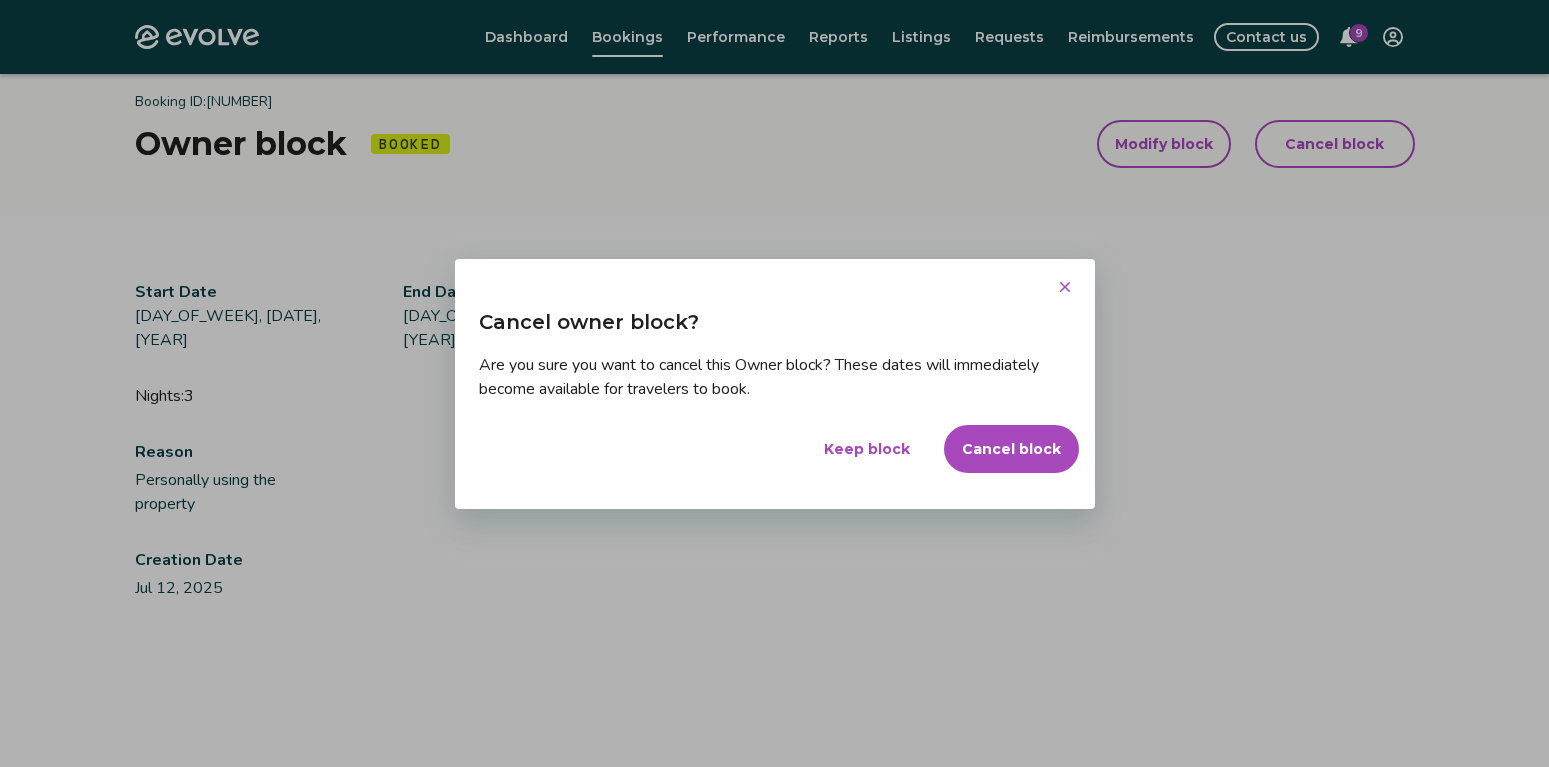 click on "Cancel block" at bounding box center (1011, 449) 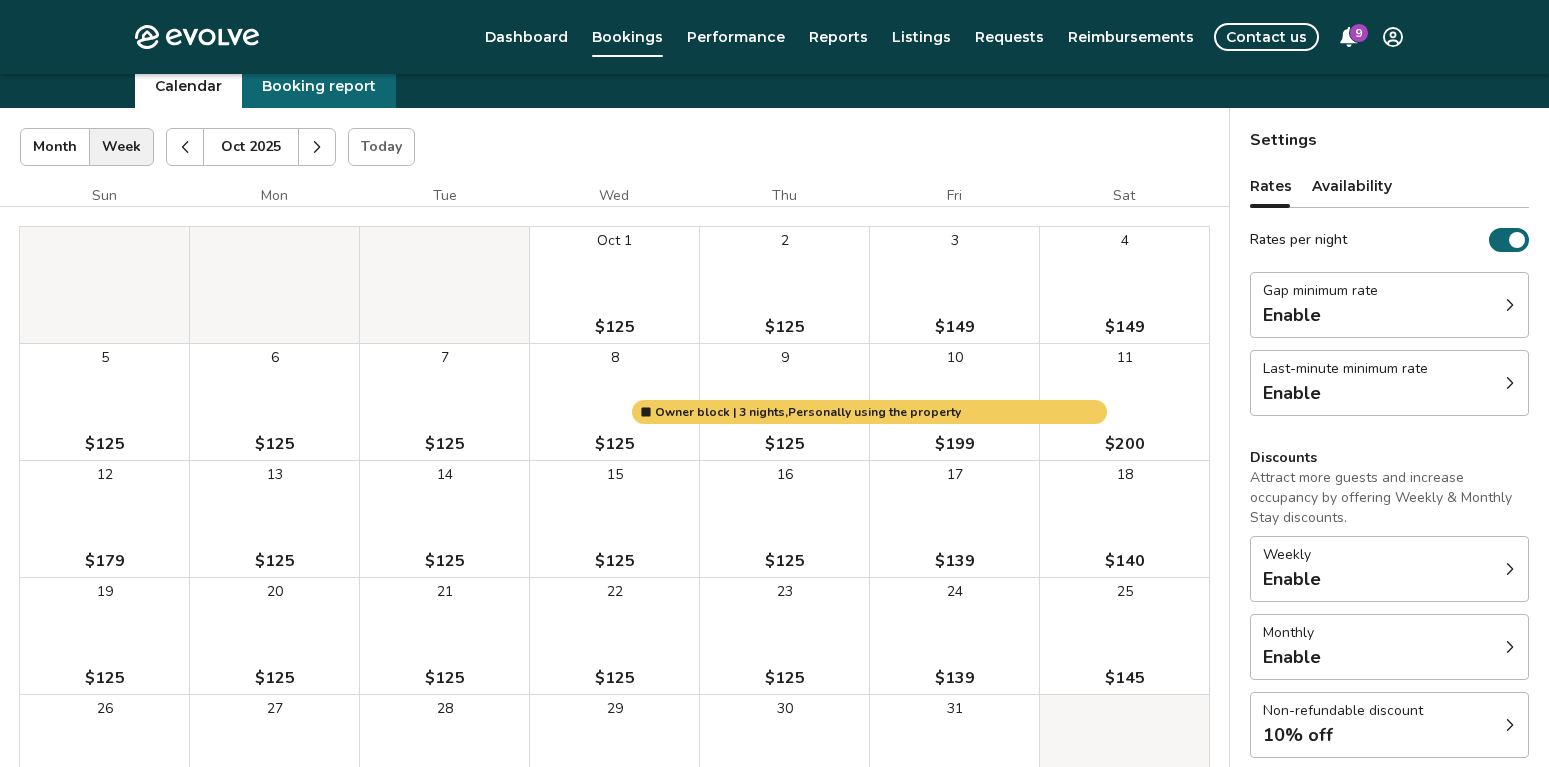 click on "Oct 1 $125" at bounding box center [614, 285] 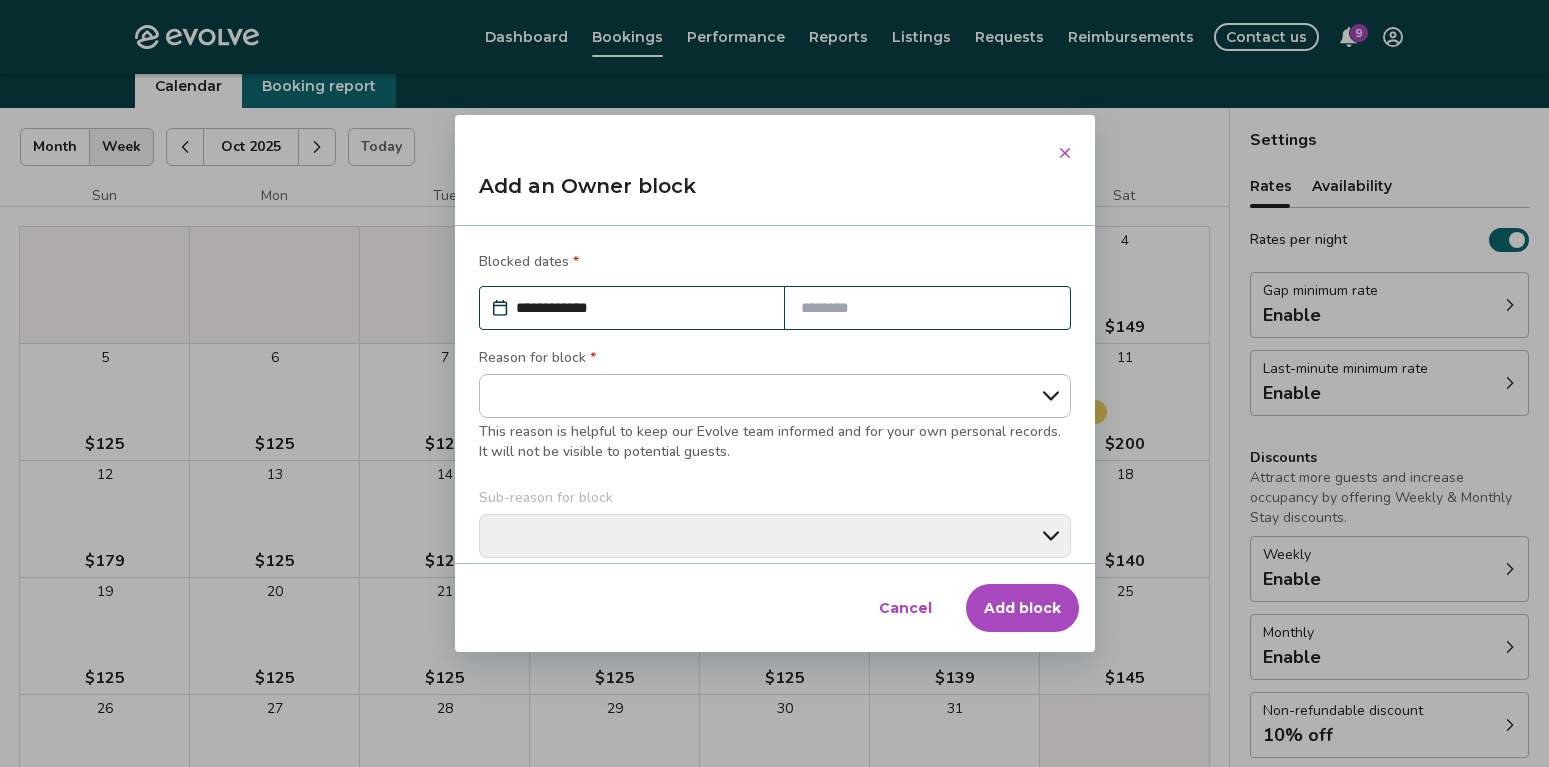 type on "*" 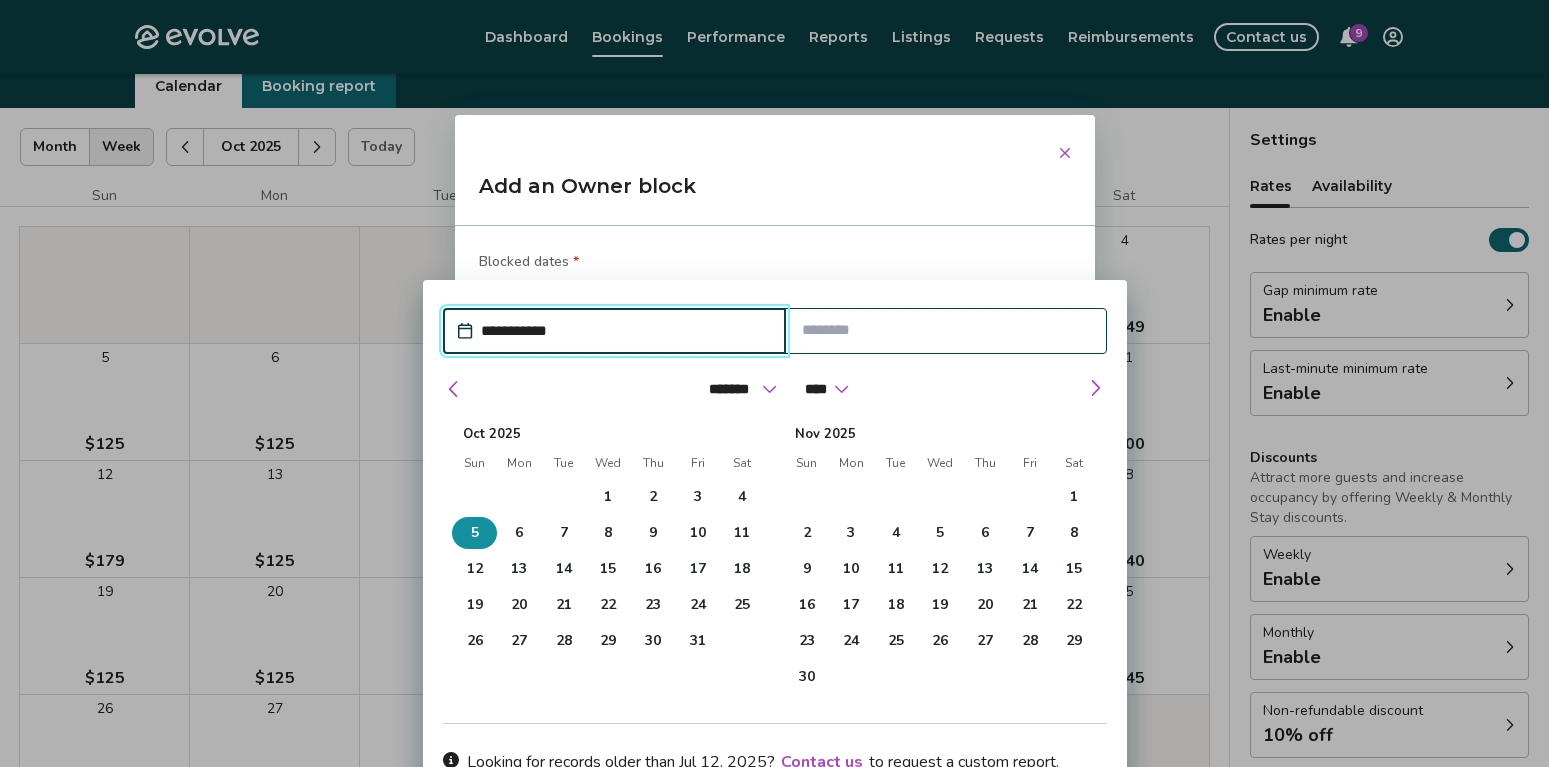 click on "5" at bounding box center (474, 533) 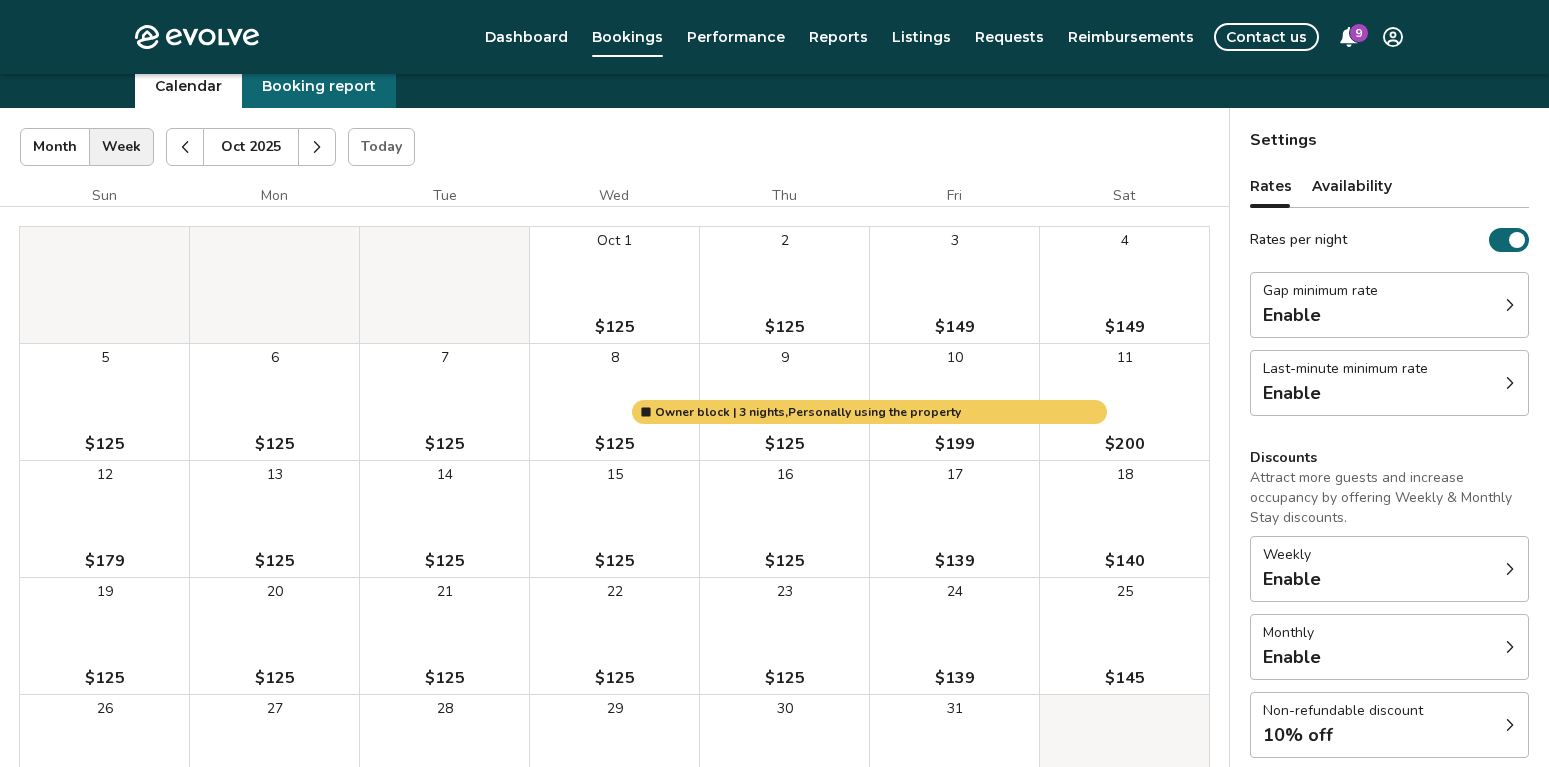 click on "Evolve Dashboard Bookings Performance Reports Listings Requests Reimbursements Contact us 9 Bookings Calendar Booking report Oct [YEAR]  | Views Month Week Oct [YEAR] Today Settings 7824 Landing Rd Oct [YEAR] Sun Mon Tue Wed Thu Fri Sat Oct 1 $125 2 $125 3 $149 4 $149 5 $125 6 $125 7 $125 8 $125 9 $125 10 $199 11 $200 12 $179 13 $125 14 $125 15 $125 16 $125 17 $139 18 $140 19 $125 20 $125 21 $125 22 $125 23 $125 24 $139 25 $145 26 $125 27 $125 28 $125 29 $125 30 $125 31 $151 Owner block | [NUMBER] nights,  Personally using the property Booking Pending Evolve/Owner Settings Rates Availability Rates per night Gap minimum rate Enable Last-minute minimum rate Enable Discounts Attract more guests and increase occupancy by offering Weekly & Monthly Stay discounts. Weekly Enable Monthly Enable Non-refundable discount 10% off View rates, policies, & fees Gap minimum rate Reduce your minimum rate by 20%  to help fill nights between bookings  (Fridays and Saturdays excluded). Enable Last-minute minimum rate Enable Weekly discount" at bounding box center (774, 443) 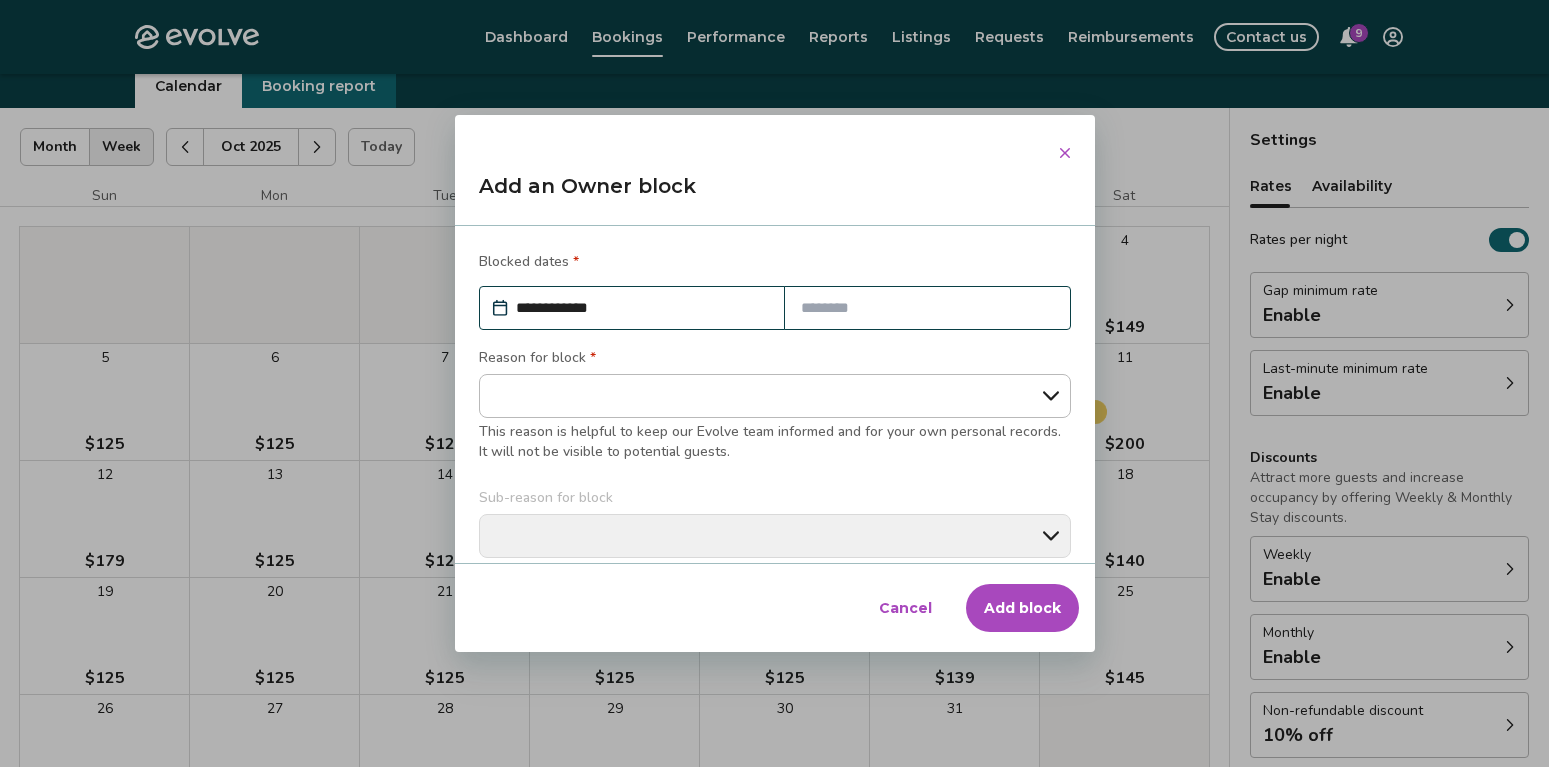 click at bounding box center [927, 308] 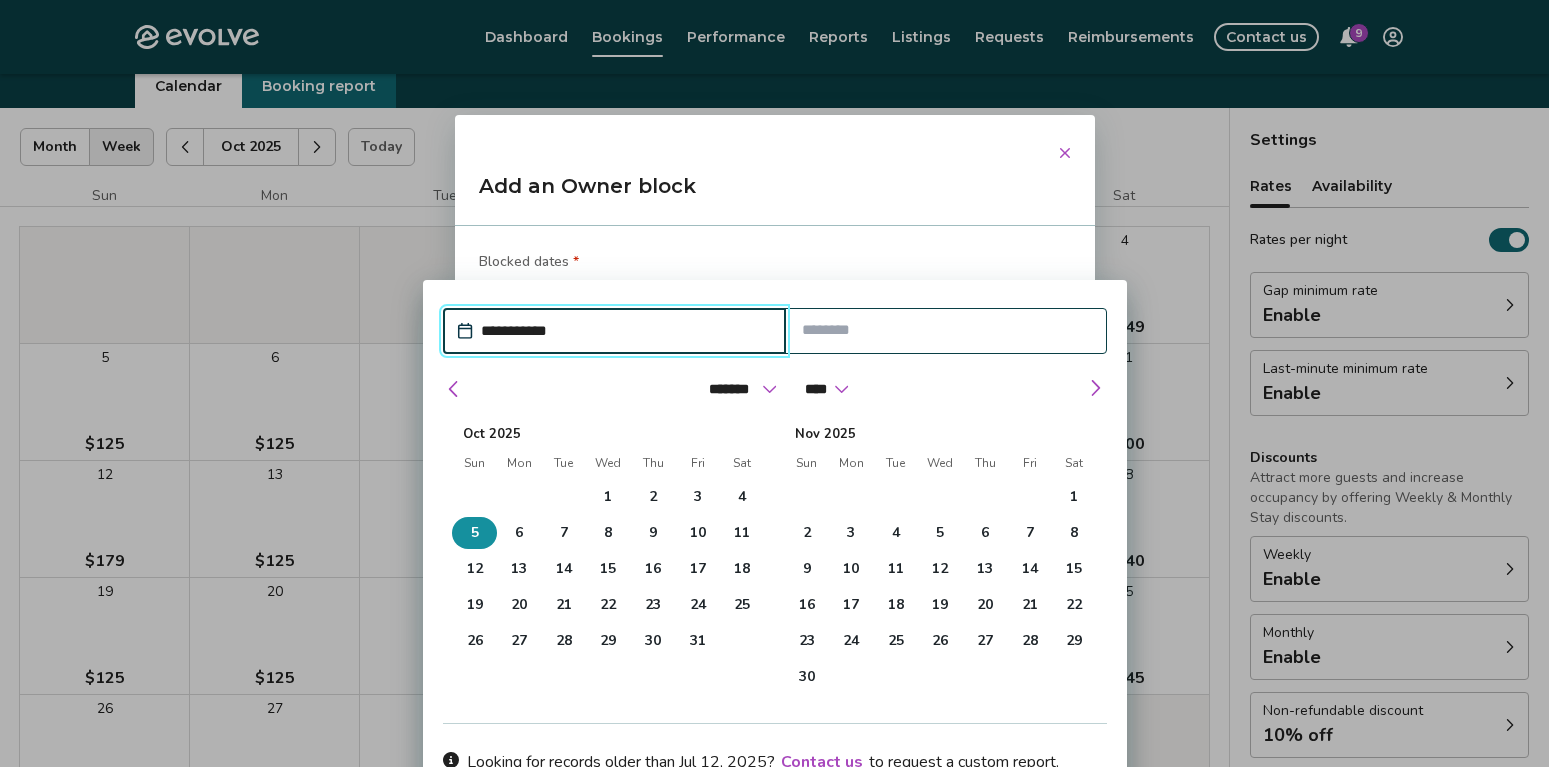 click on "5" at bounding box center [475, 533] 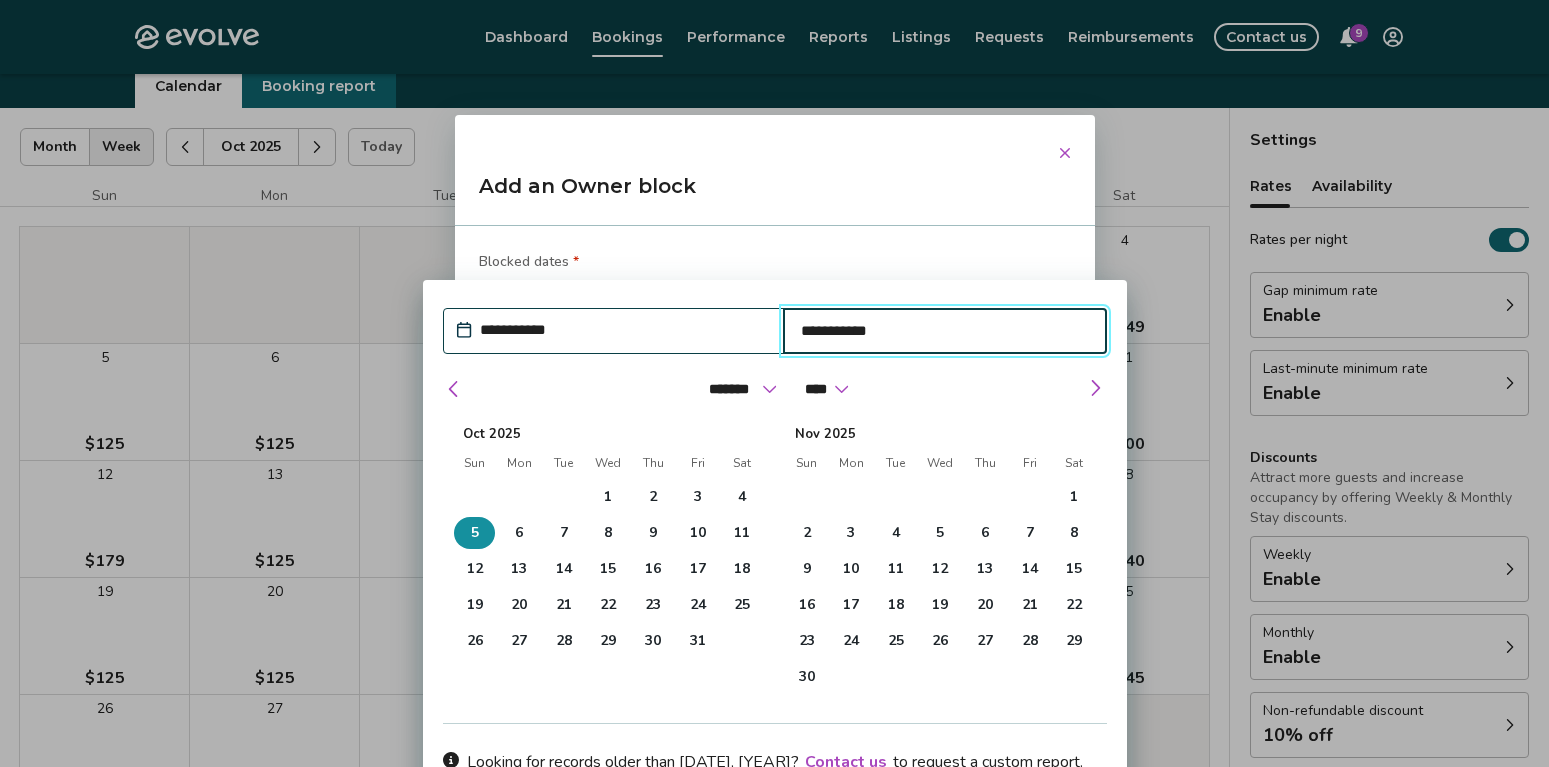 click on "Evolve Dashboard Bookings Performance Reports Listings Requests Reimbursements Contact us 9 Bookings Calendar Booking report Oct [YEAR]  | Views Month Week Oct [YEAR] Today Settings 7824 Landing Rd Oct [YEAR] Sun Mon Tue Wed Thu Fri Sat Oct 1 $125 2 $125 3 $149 4 $149 5 $125 6 $125 7 $125 8 $125 9 $125 10 $199 11 $200 12 $179 13 $125 14 $125 15 $125 16 $125 17 $139 18 $140 19 $125 20 $125 21 $125 22 $125 23 $125 24 $139 25 $145 26 $125 27 $125 28 $125 29 $125 30 $125 31 $151 Owner block | [NUMBER] nights,  Personally using the property Booking Pending Evolve/Owner Settings Rates Availability Rates per night Gap minimum rate Enable Last-minute minimum rate Enable Discounts Attract more guests and increase occupancy by offering Weekly & Monthly Stay discounts. Weekly Enable Monthly Enable Non-refundable discount 10% off View rates, policies, & fees Gap minimum rate Reduce your minimum rate by 20%  to help fill nights between bookings  (Fridays and Saturdays excluded). Enable Last-minute minimum rate Enable Weekly discount" at bounding box center [774, 443] 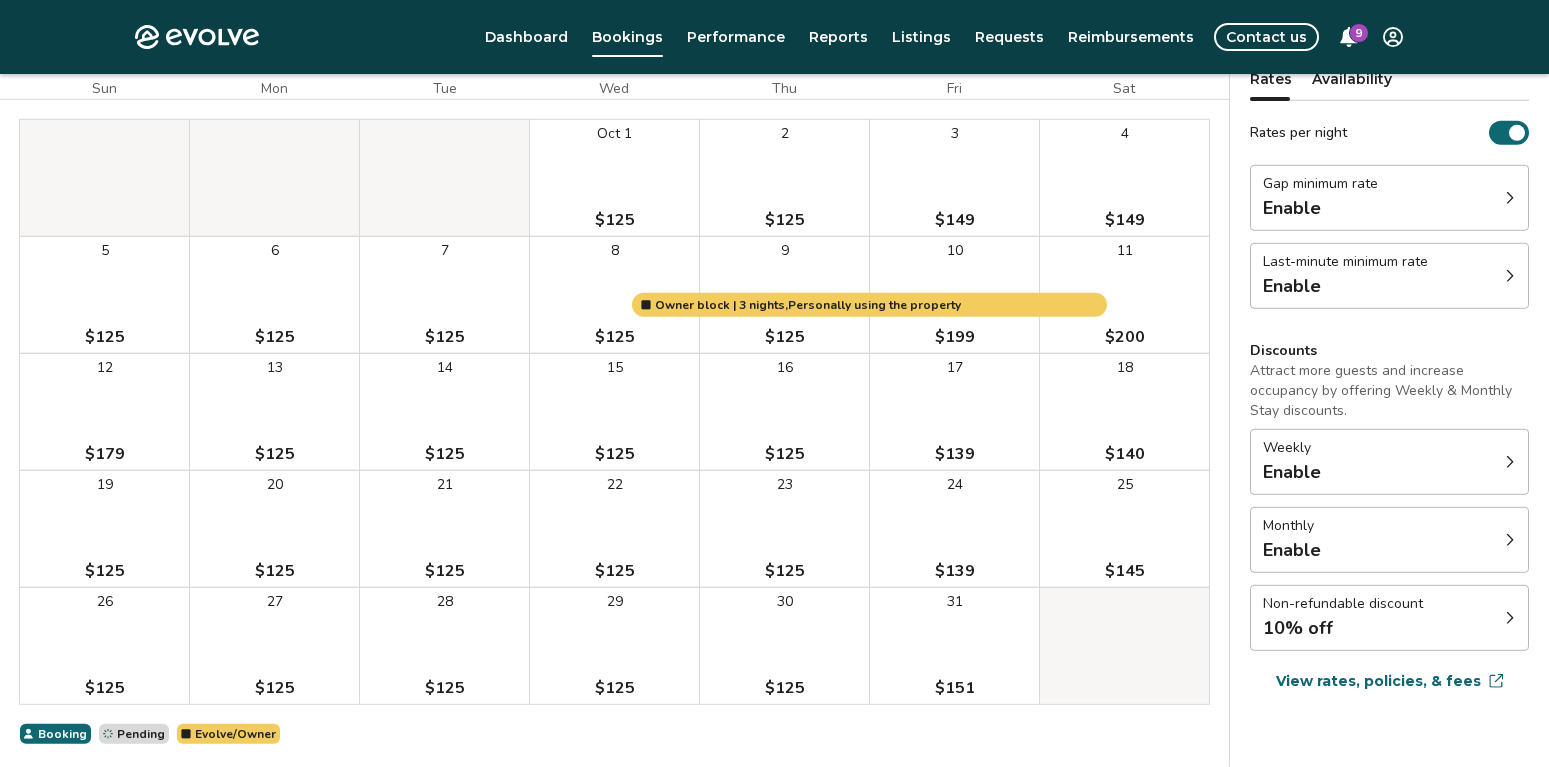 scroll, scrollTop: 193, scrollLeft: 0, axis: vertical 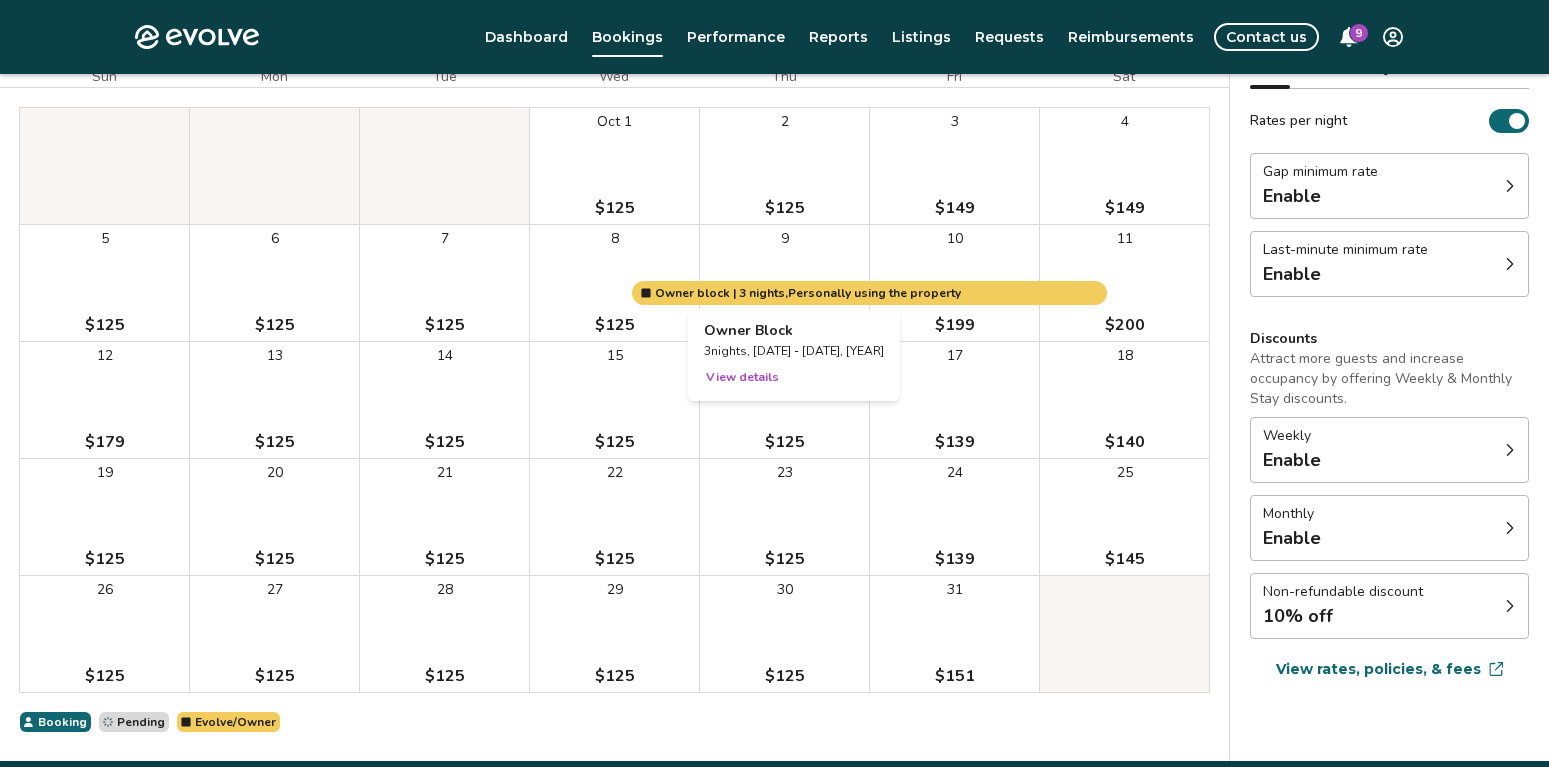 click on "View details" at bounding box center [742, 377] 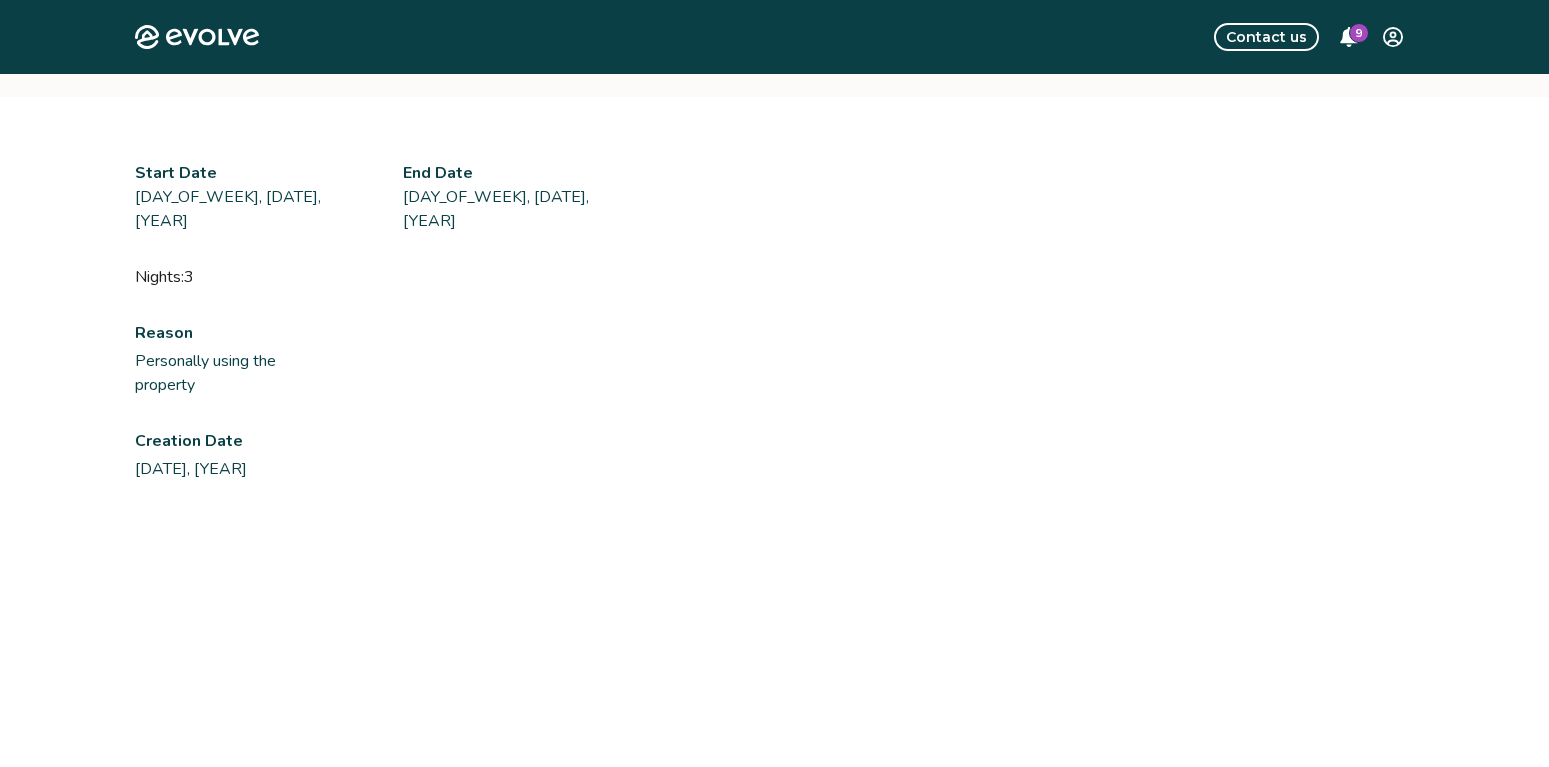 scroll, scrollTop: 0, scrollLeft: 0, axis: both 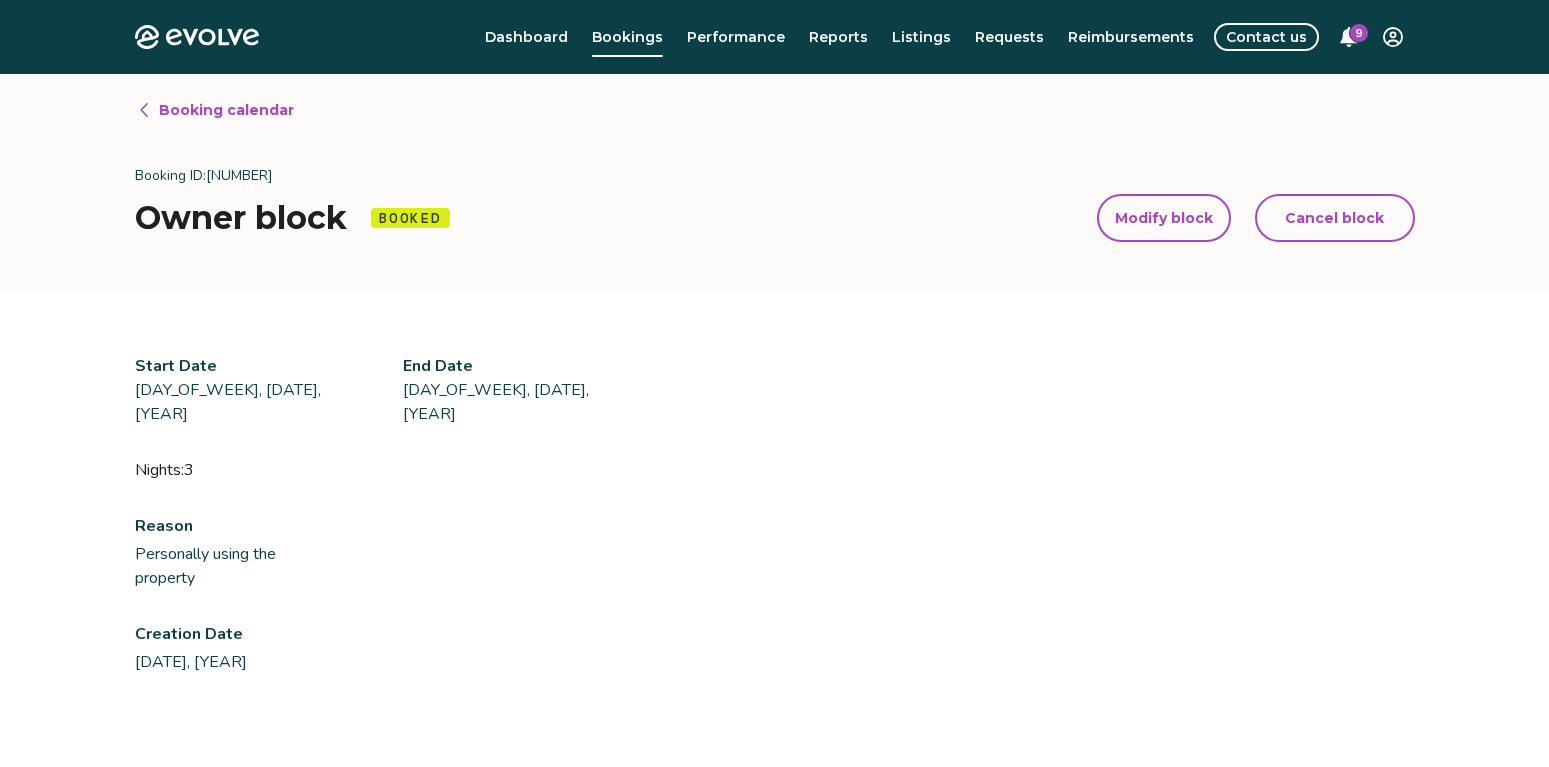 click on "Modify block" at bounding box center [1164, 218] 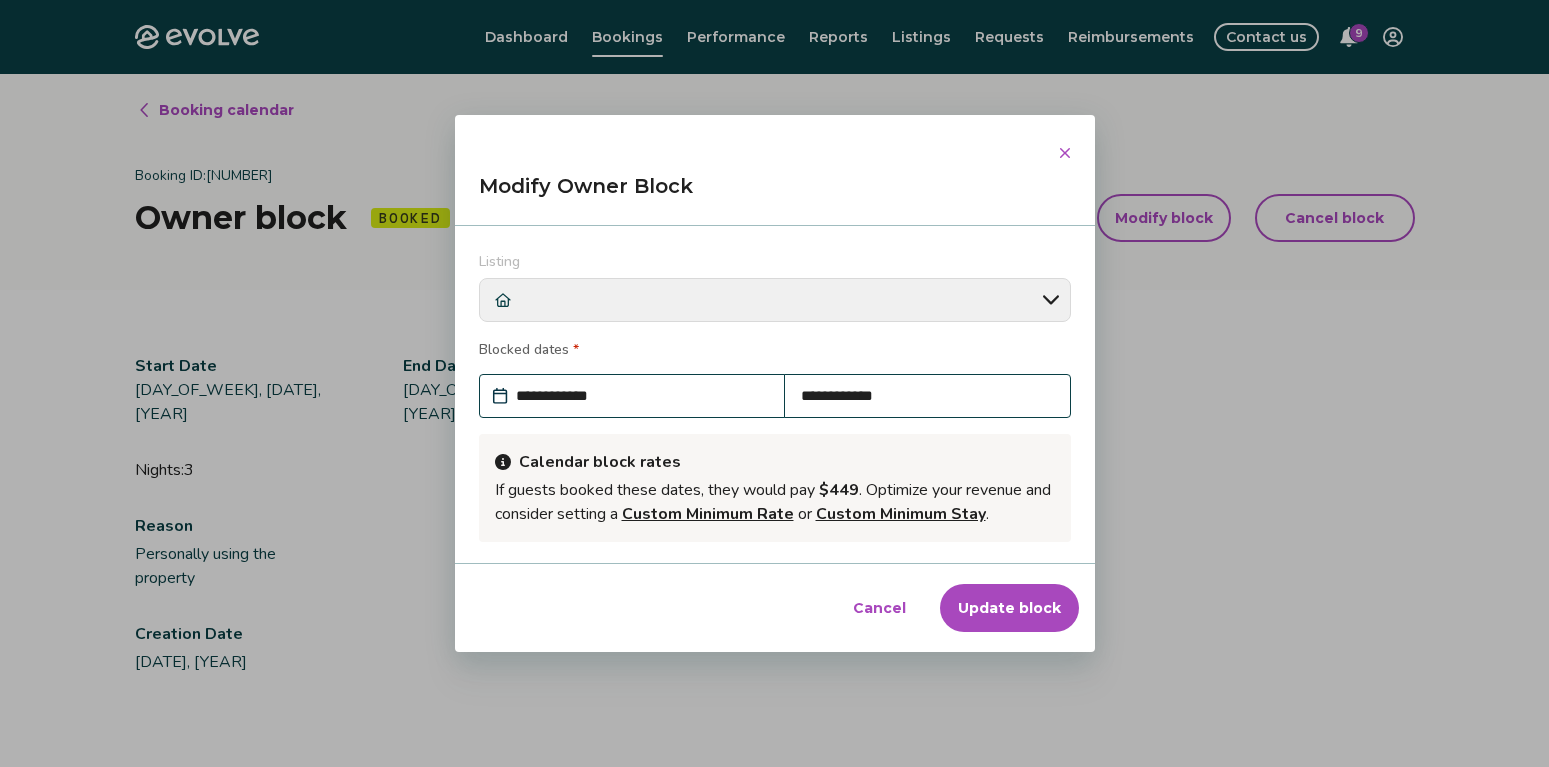 scroll, scrollTop: 222, scrollLeft: 0, axis: vertical 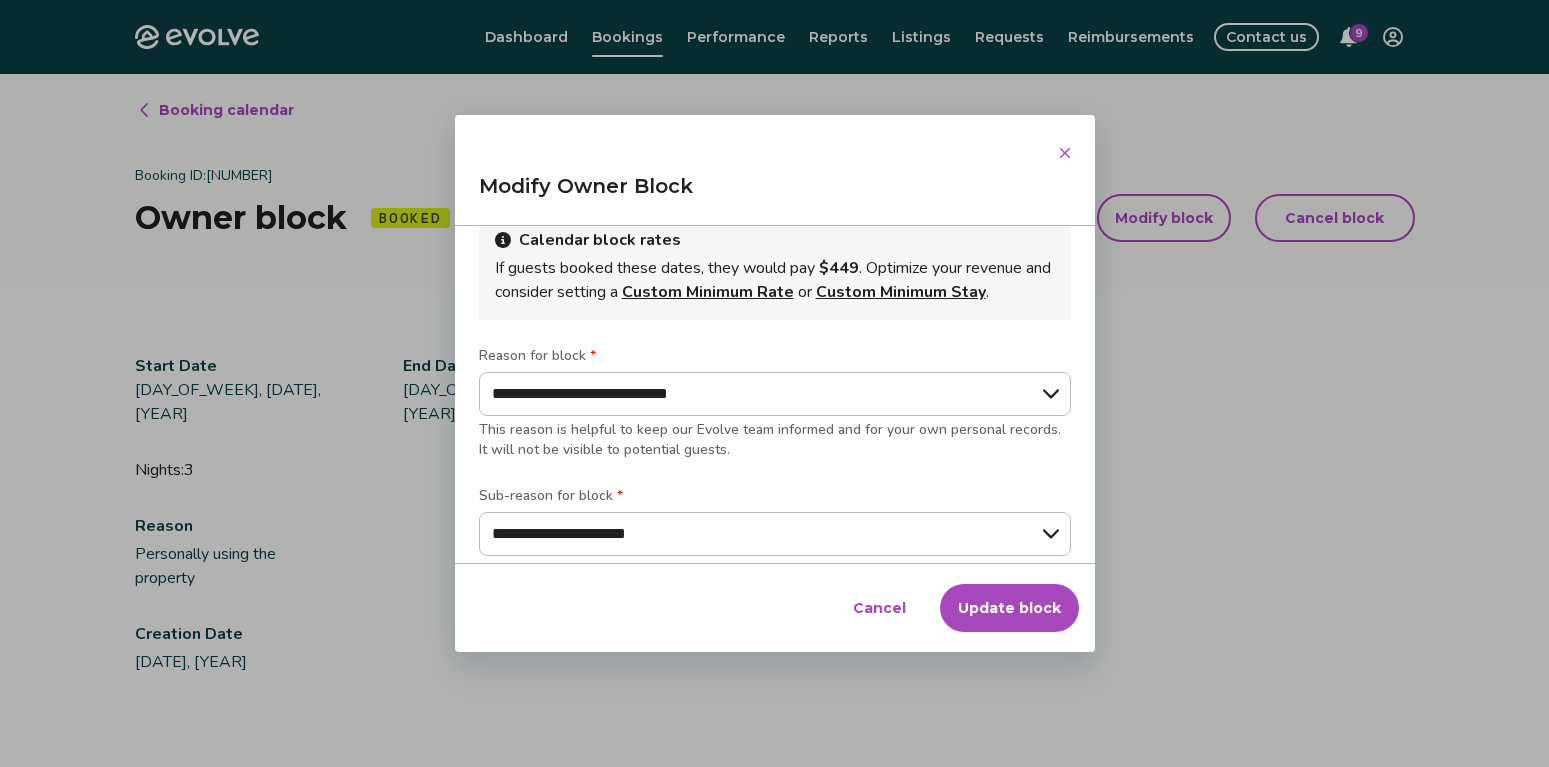 click on "Update block" at bounding box center [1009, 608] 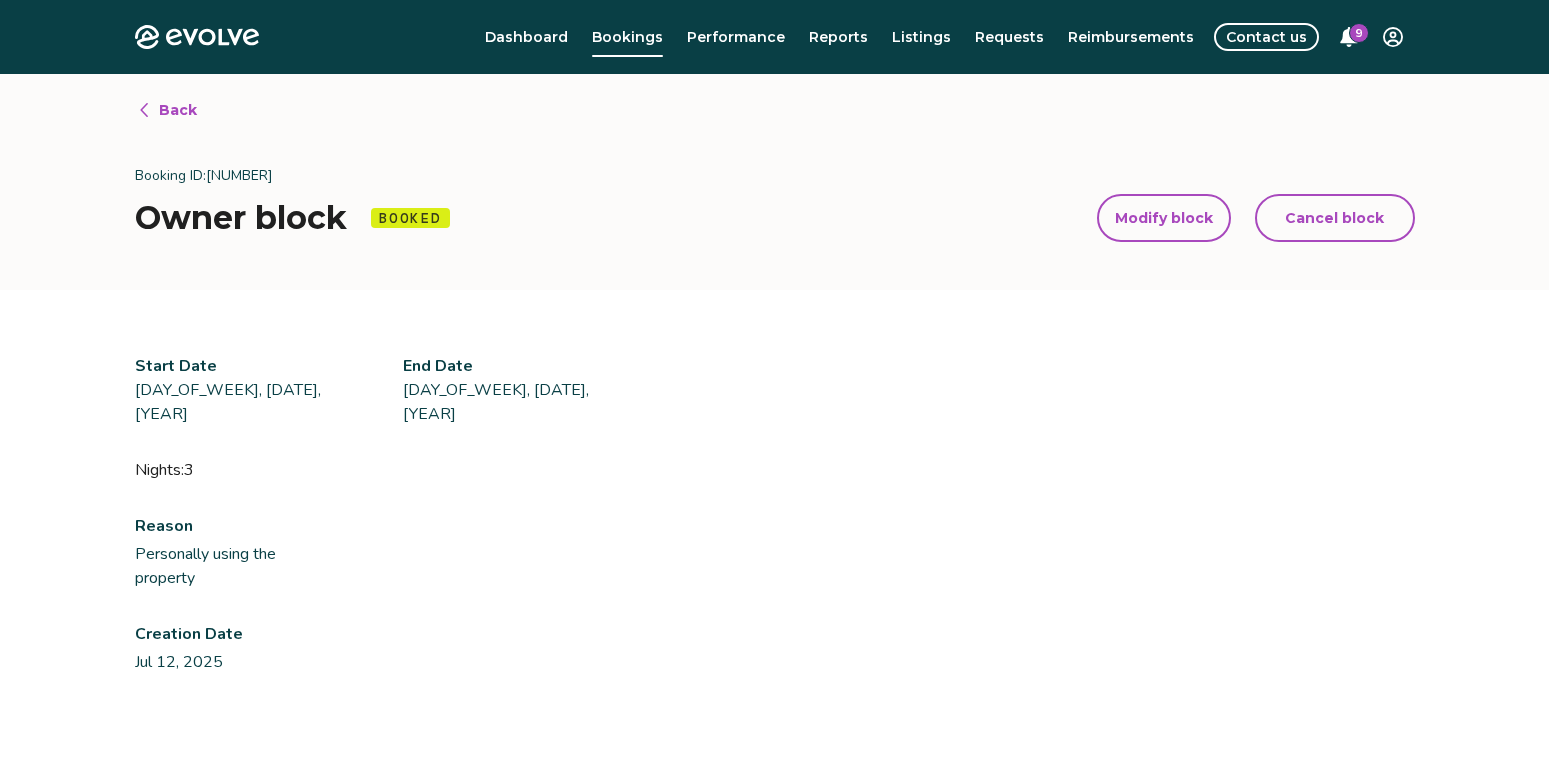 drag, startPoint x: 979, startPoint y: 607, endPoint x: 1293, endPoint y: 634, distance: 315.1587 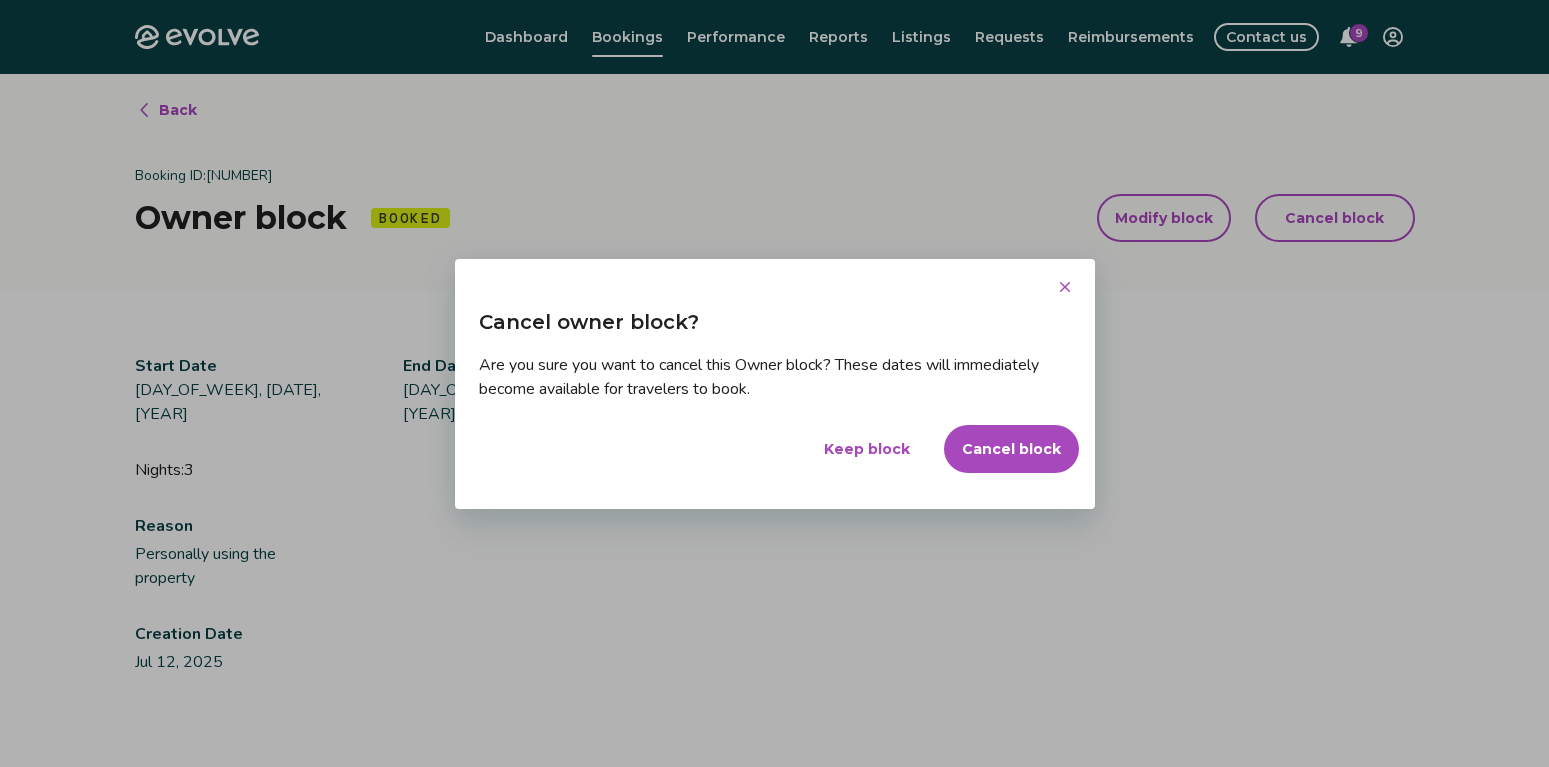 click on "Cancel block" at bounding box center (1011, 449) 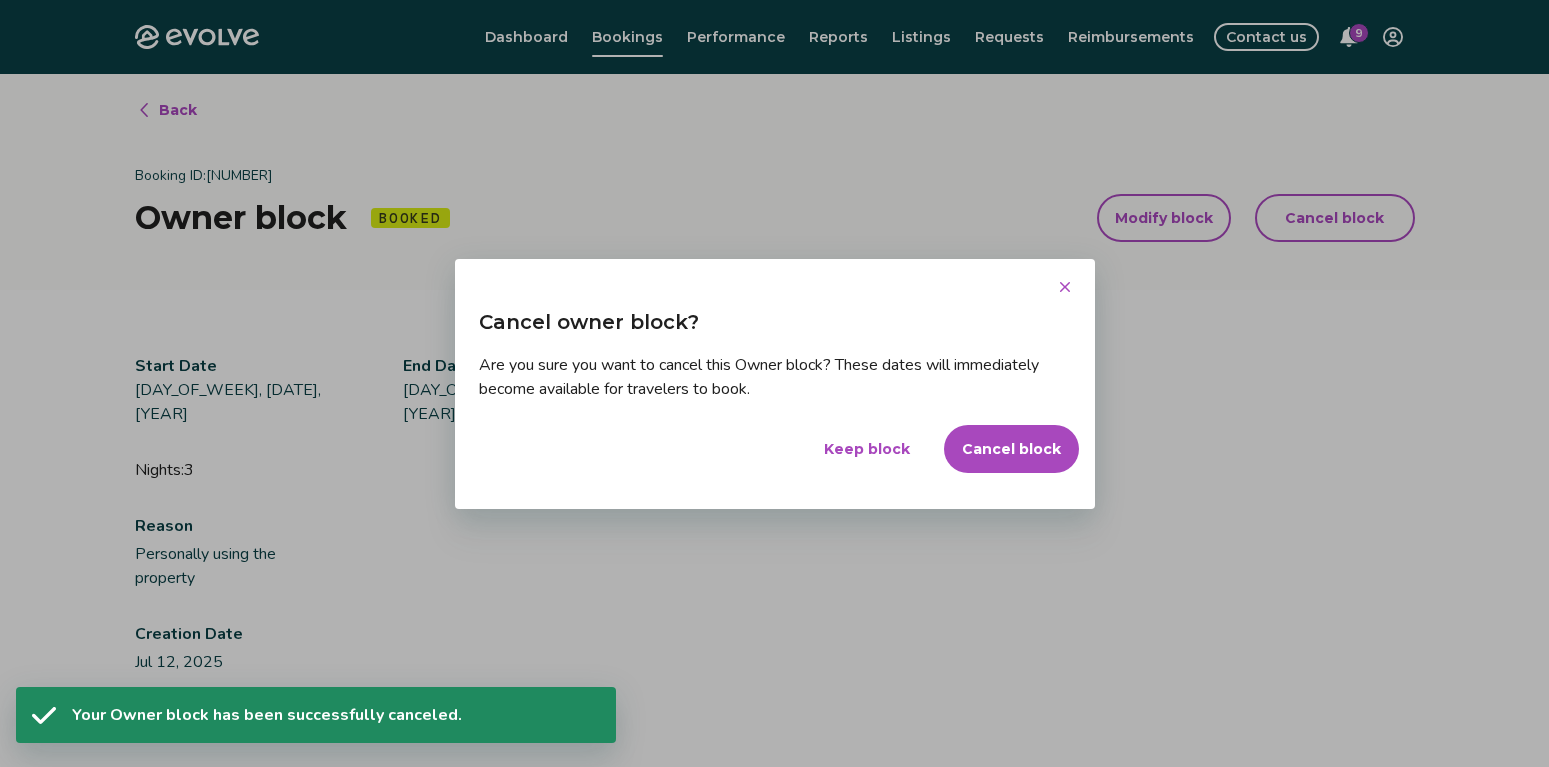 scroll, scrollTop: 74, scrollLeft: 0, axis: vertical 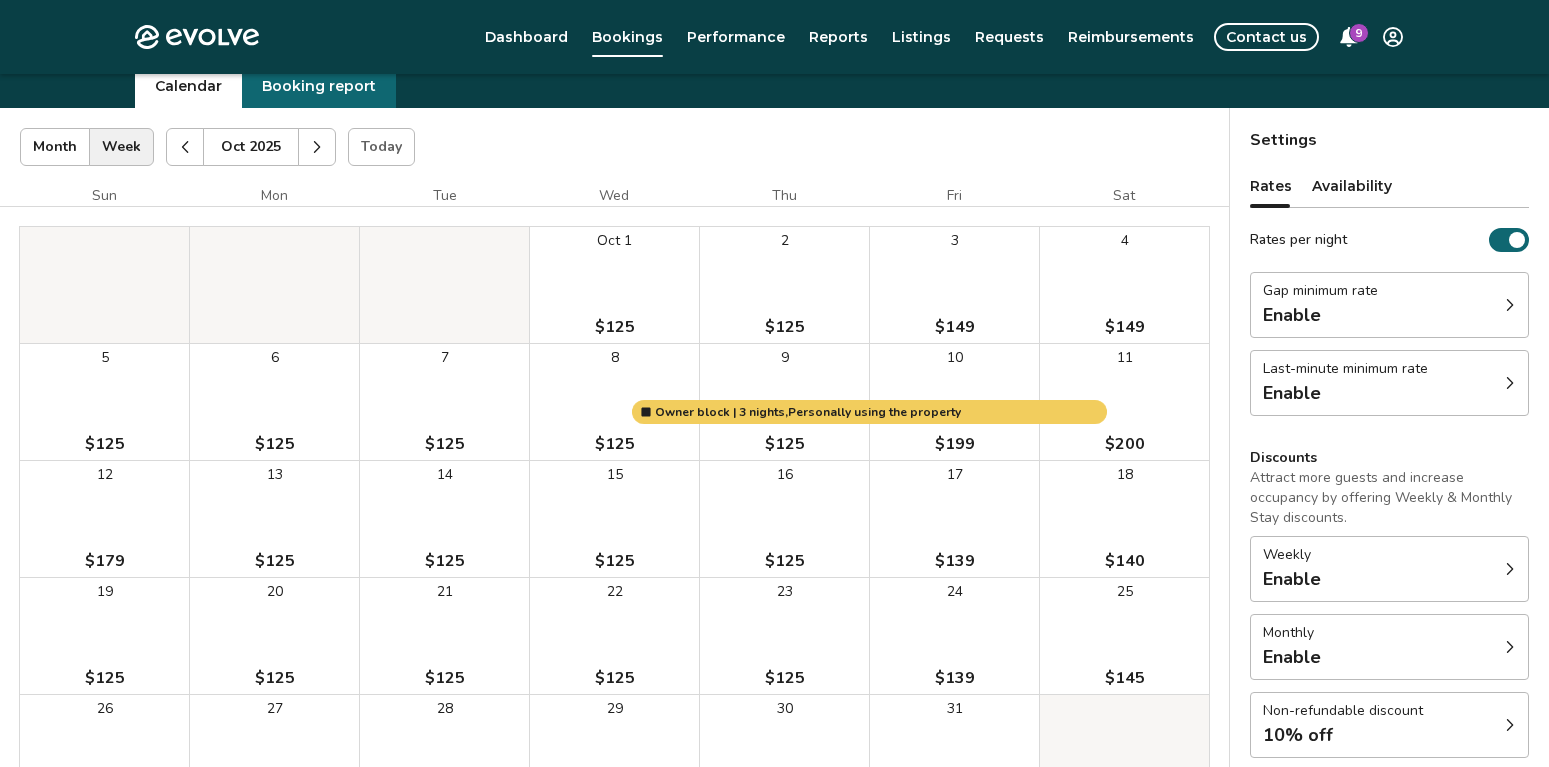 click 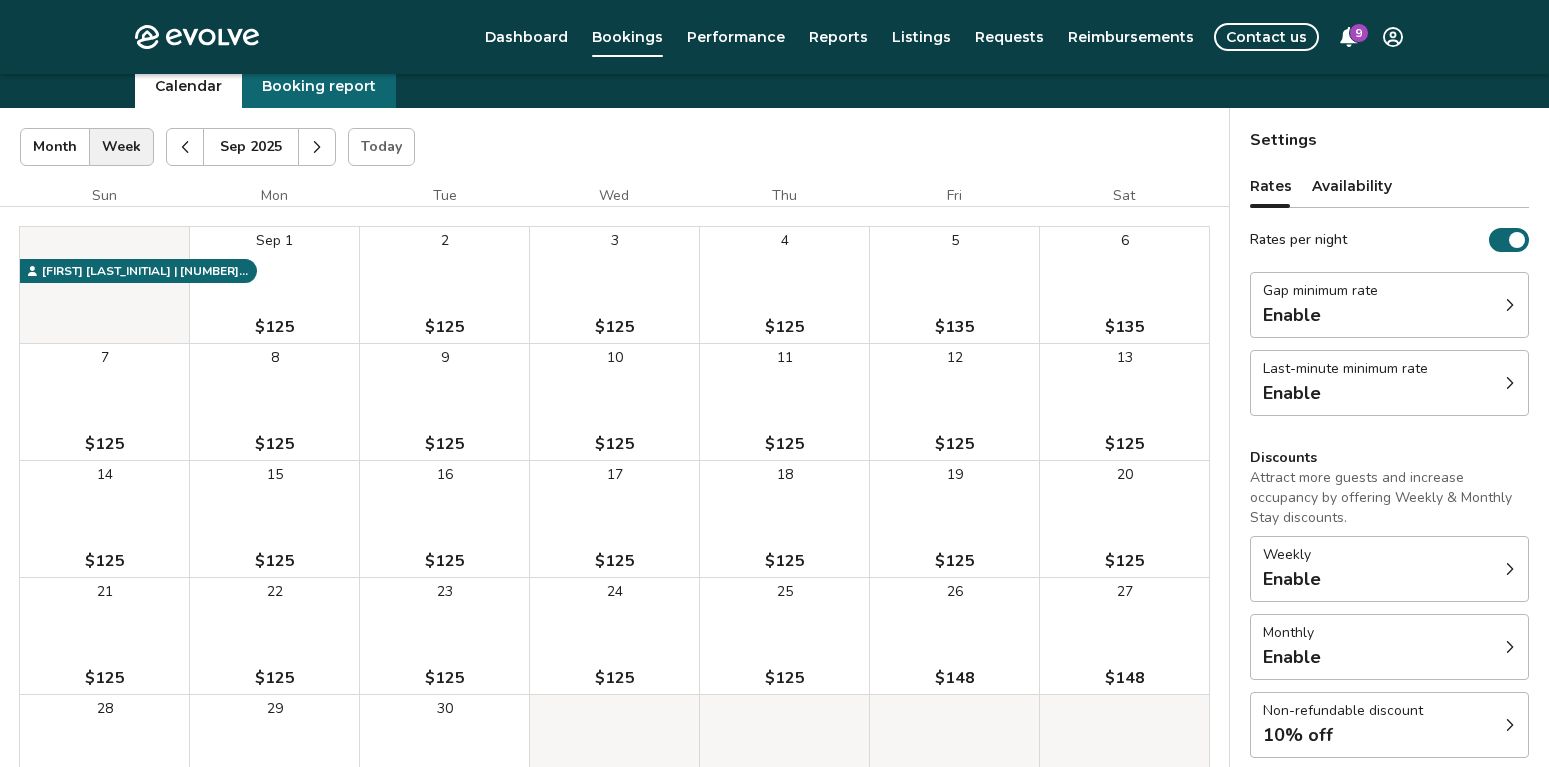 click at bounding box center [317, 147] 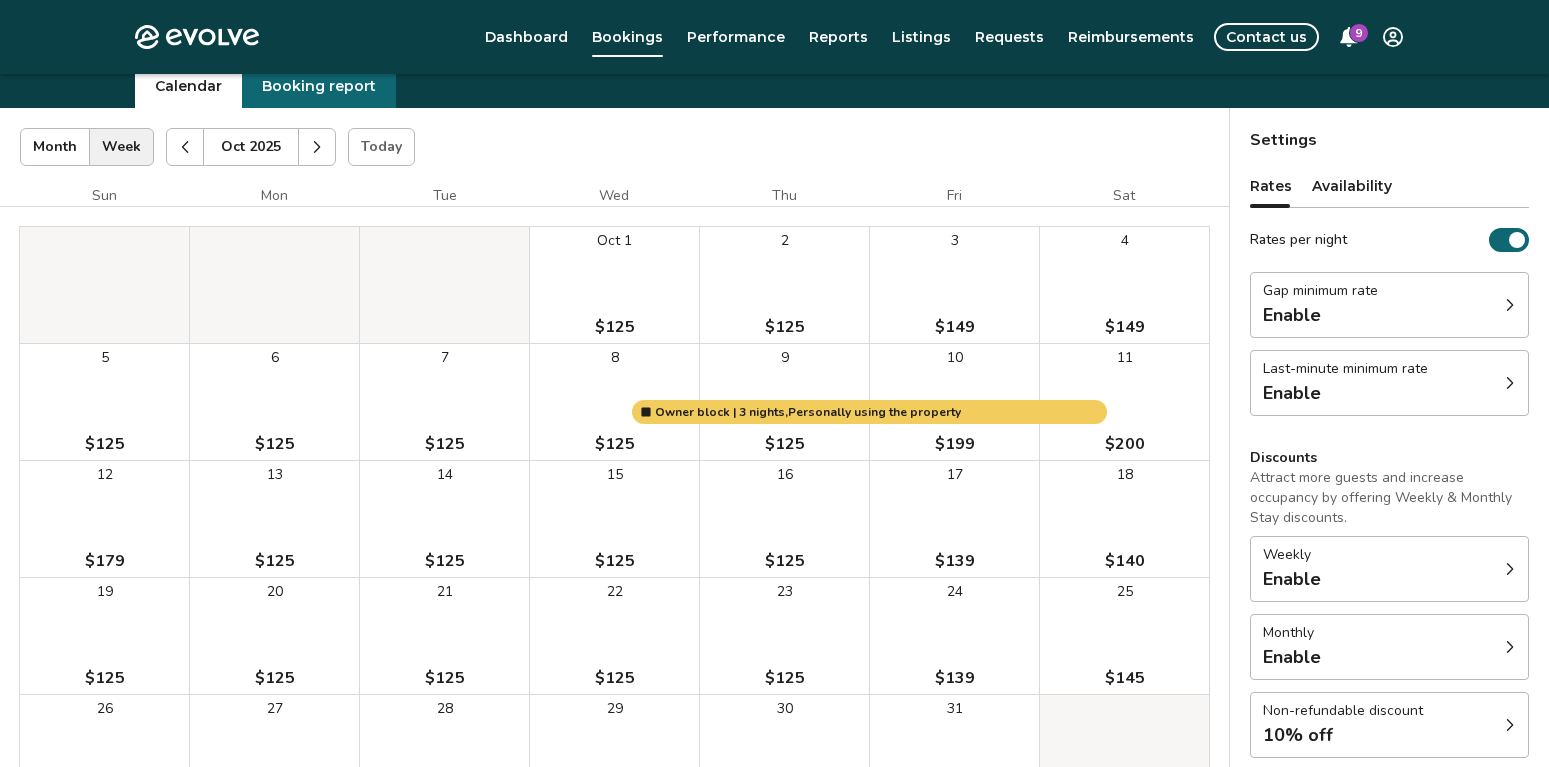click on "Oct 1 $125" at bounding box center [614, 285] 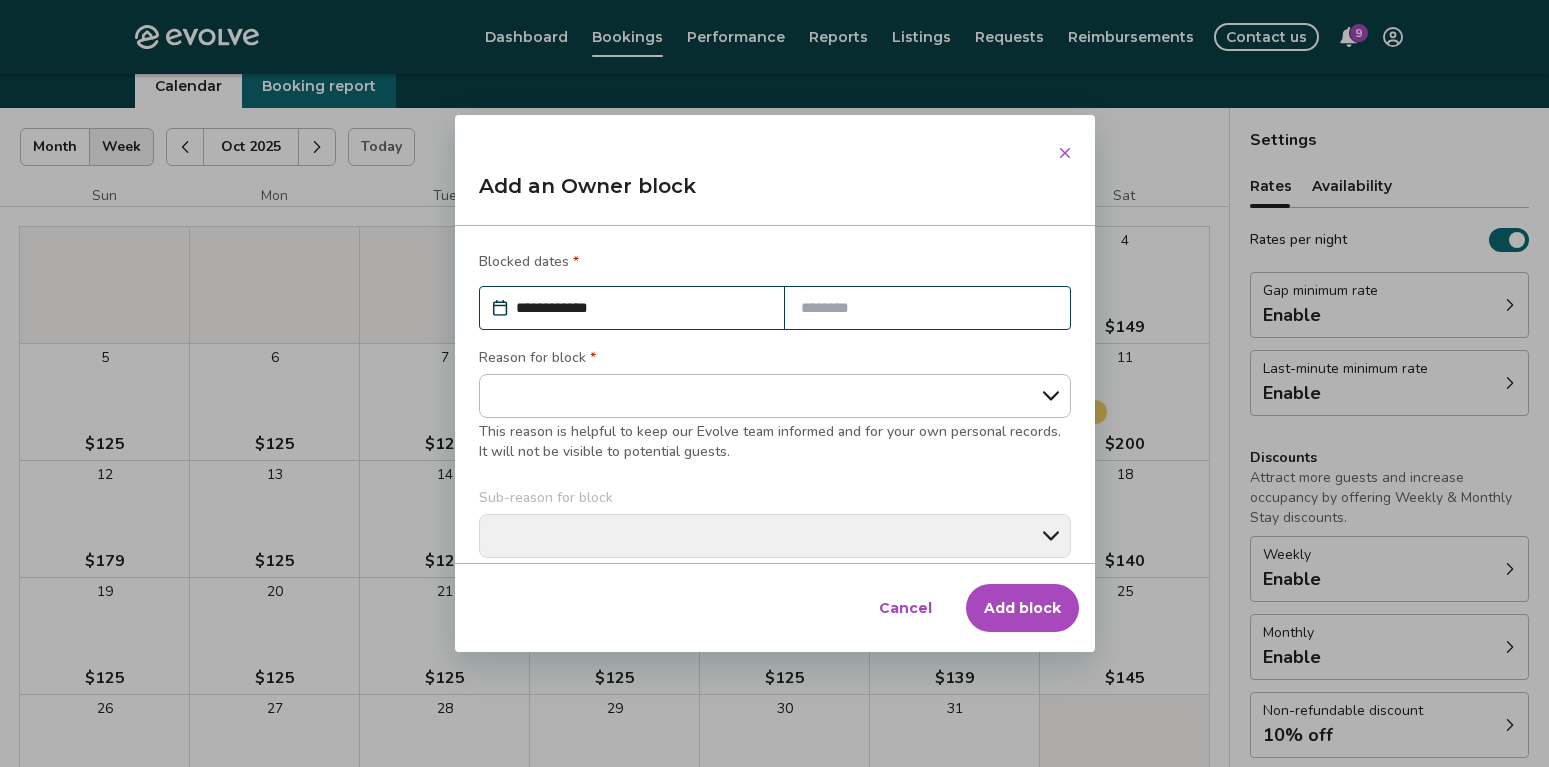 click at bounding box center (927, 308) 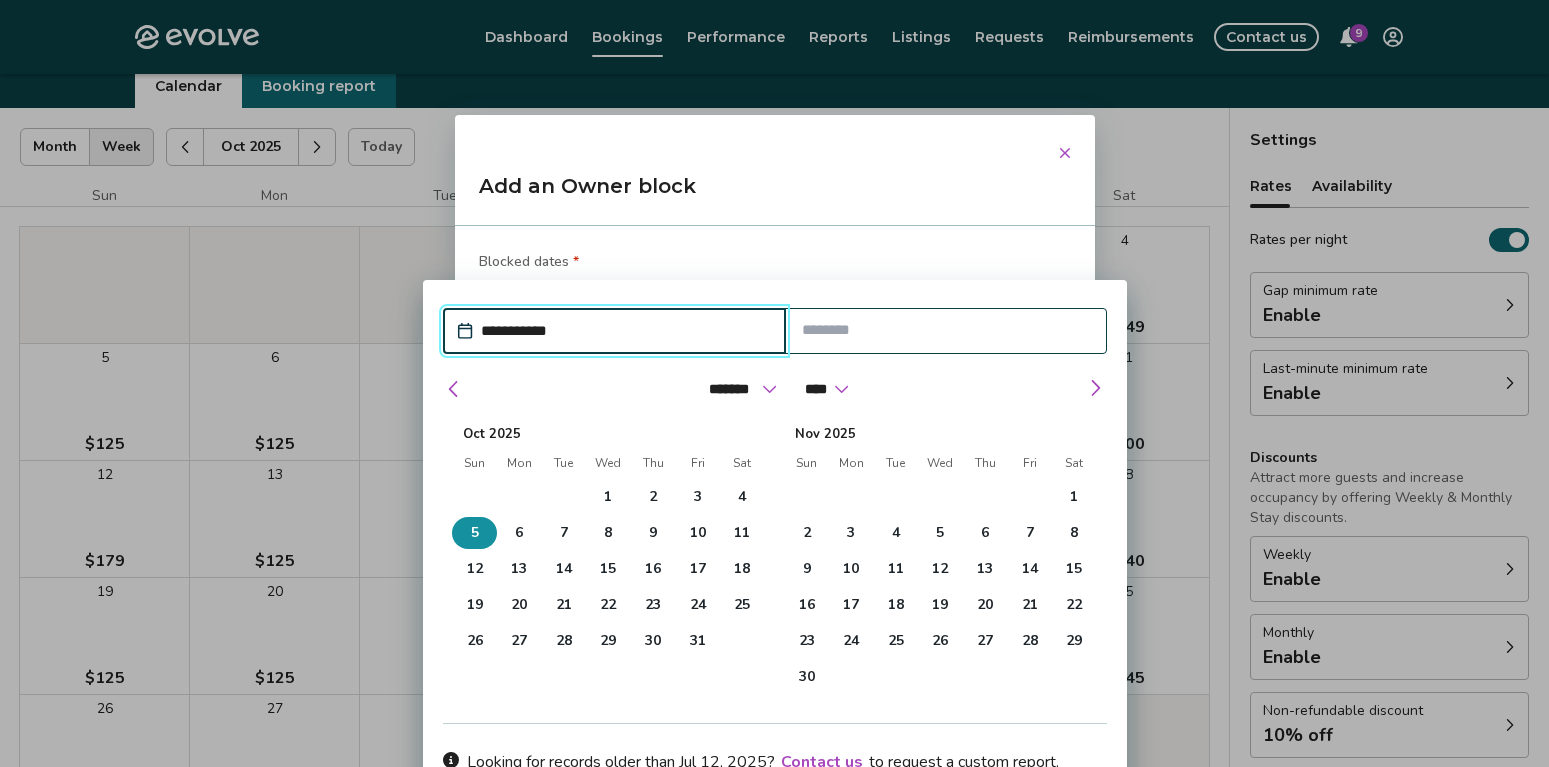 click on "5" at bounding box center [474, 533] 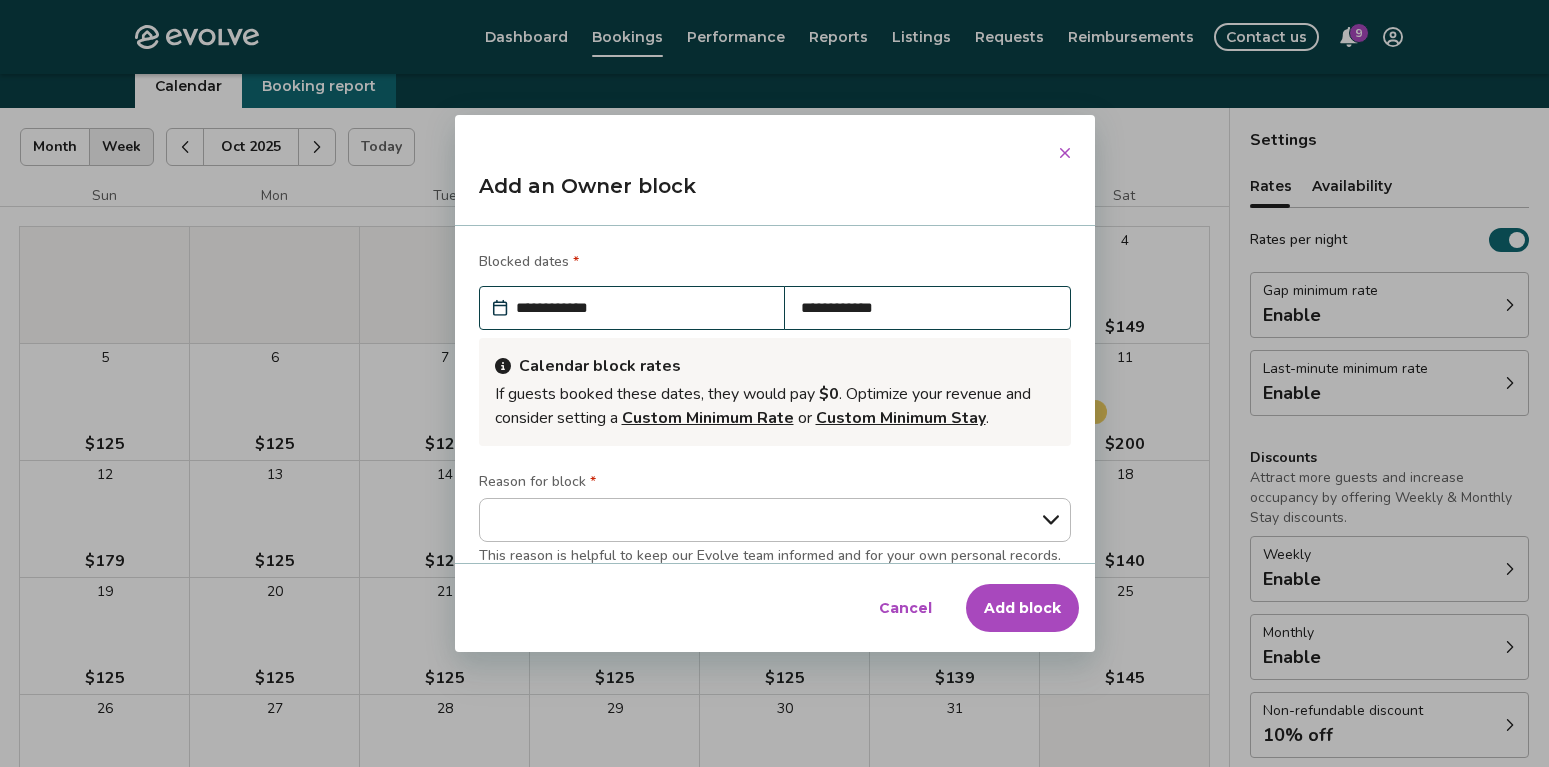 click on "Blocked dates   *" at bounding box center [775, 264] 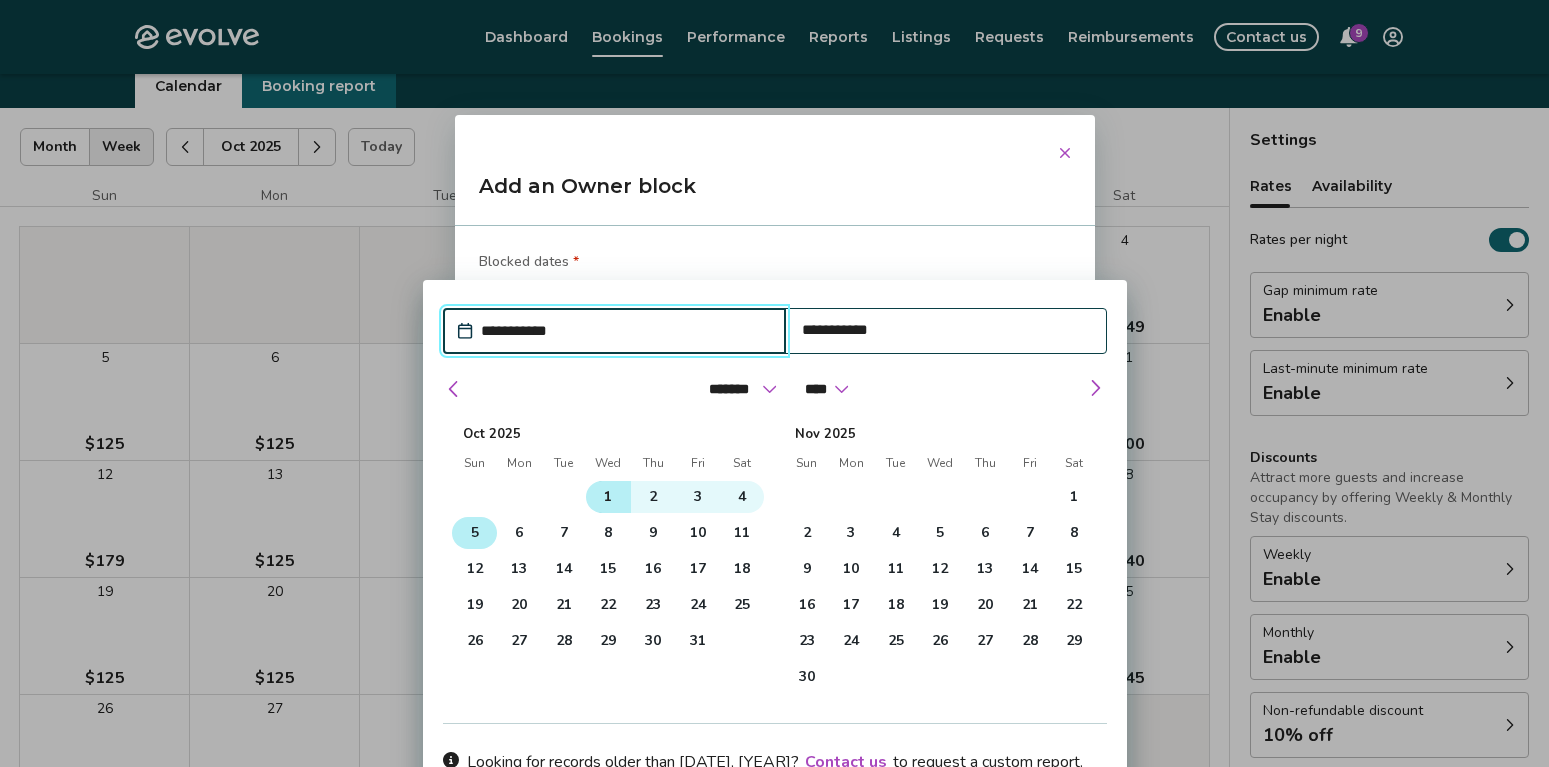 click on "1" at bounding box center (608, 497) 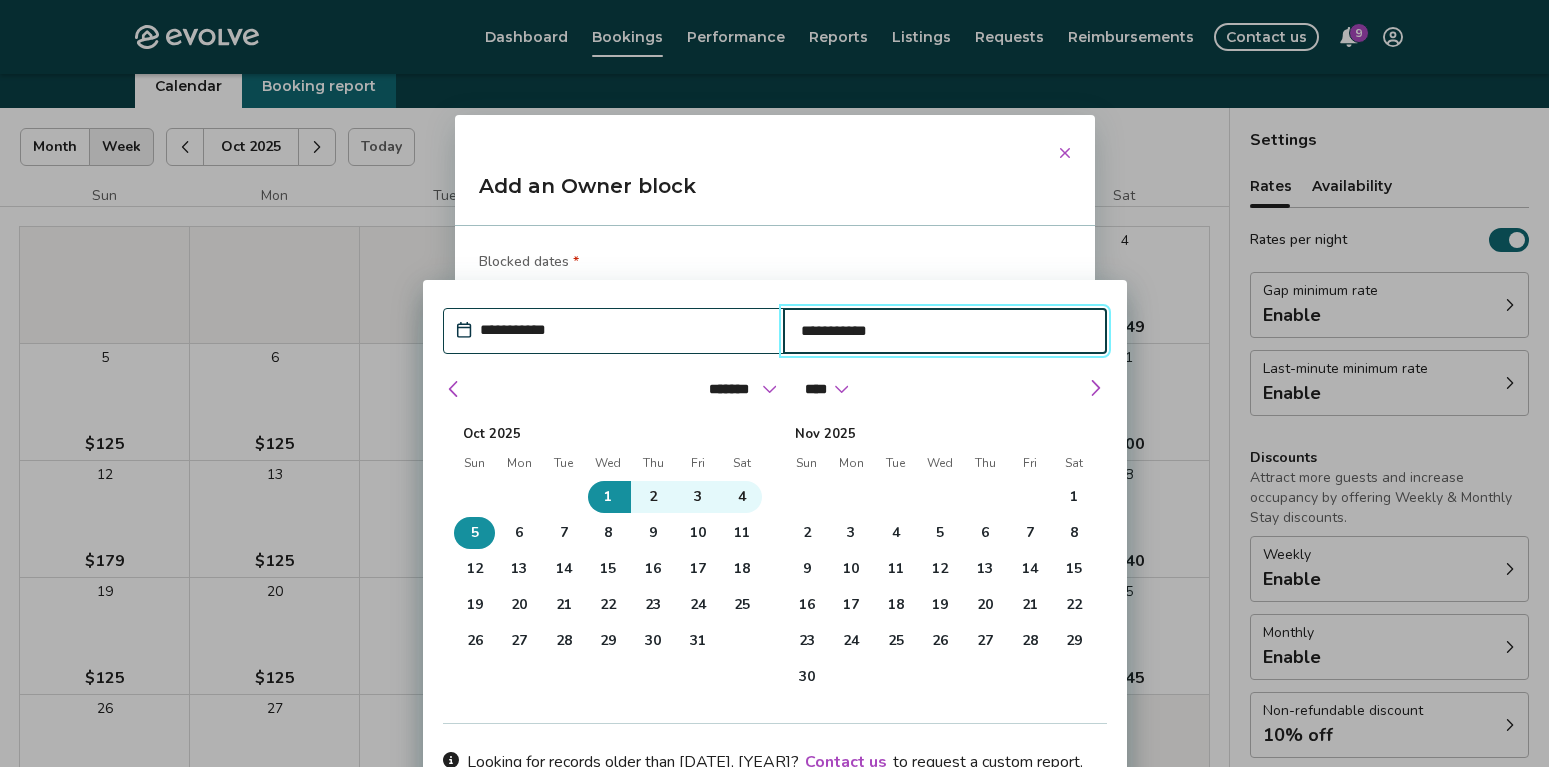 type on "*" 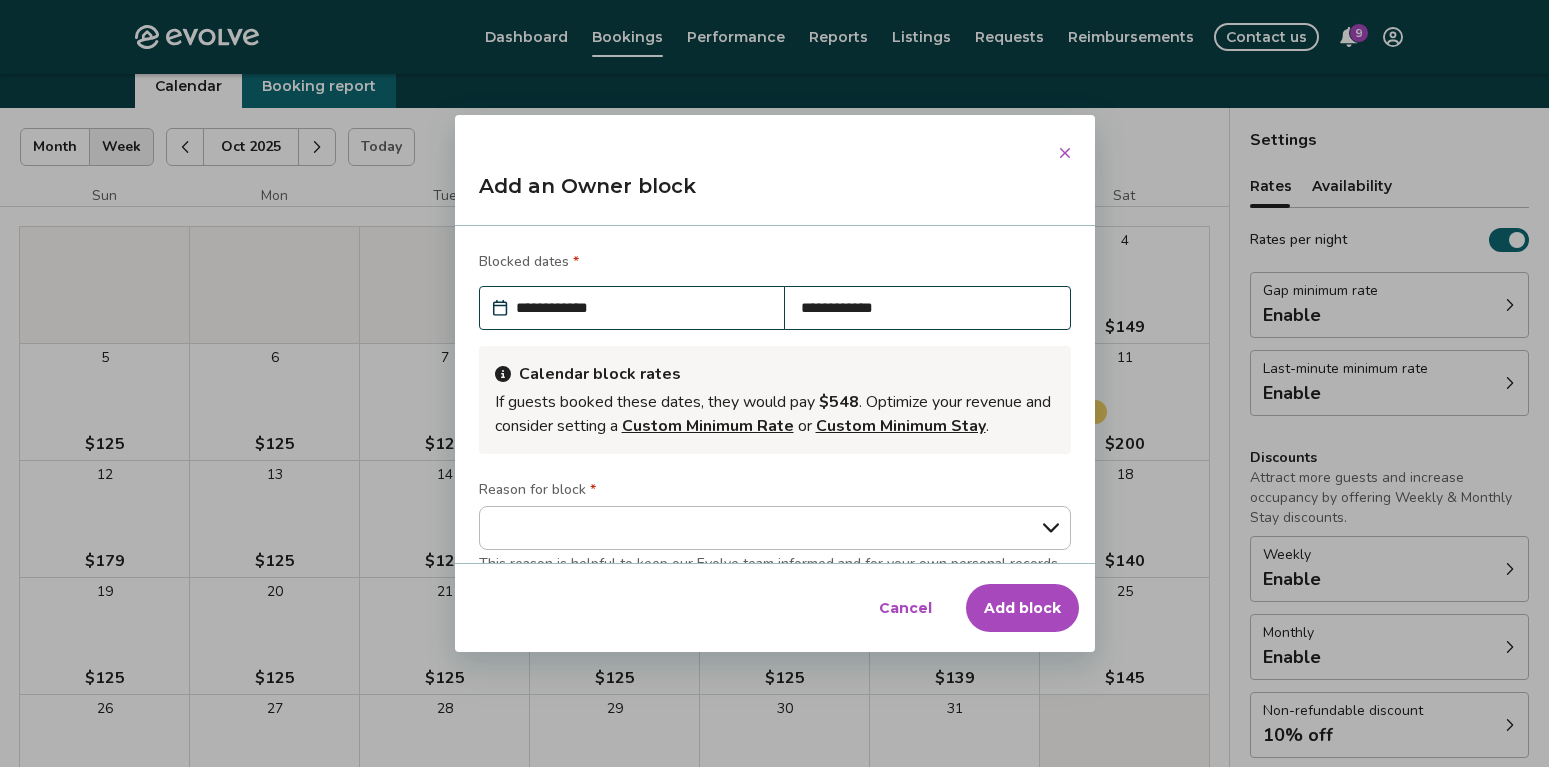 click on "Blocked dates   *" at bounding box center (775, 264) 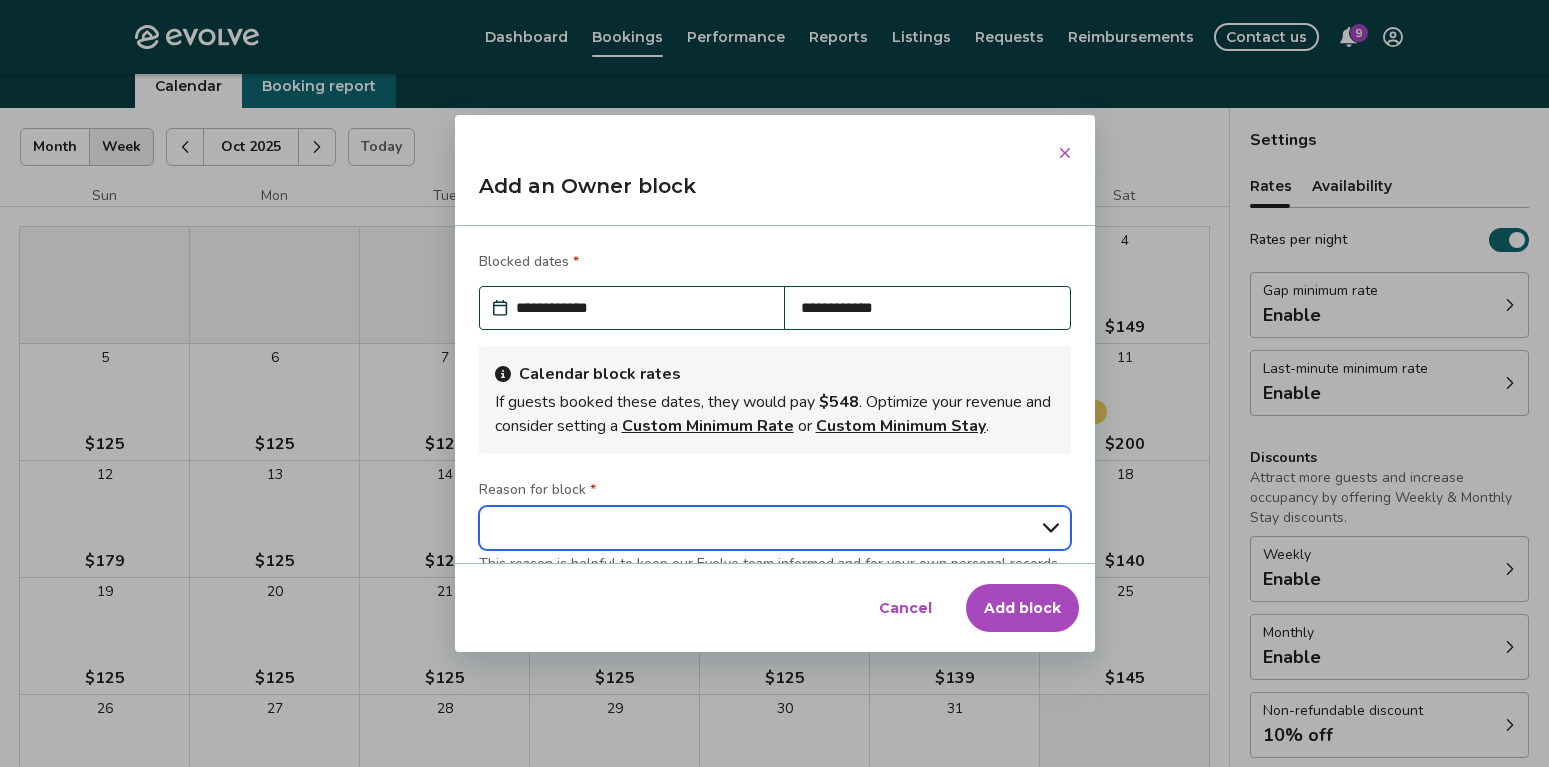 click on "**********" at bounding box center (775, 528) 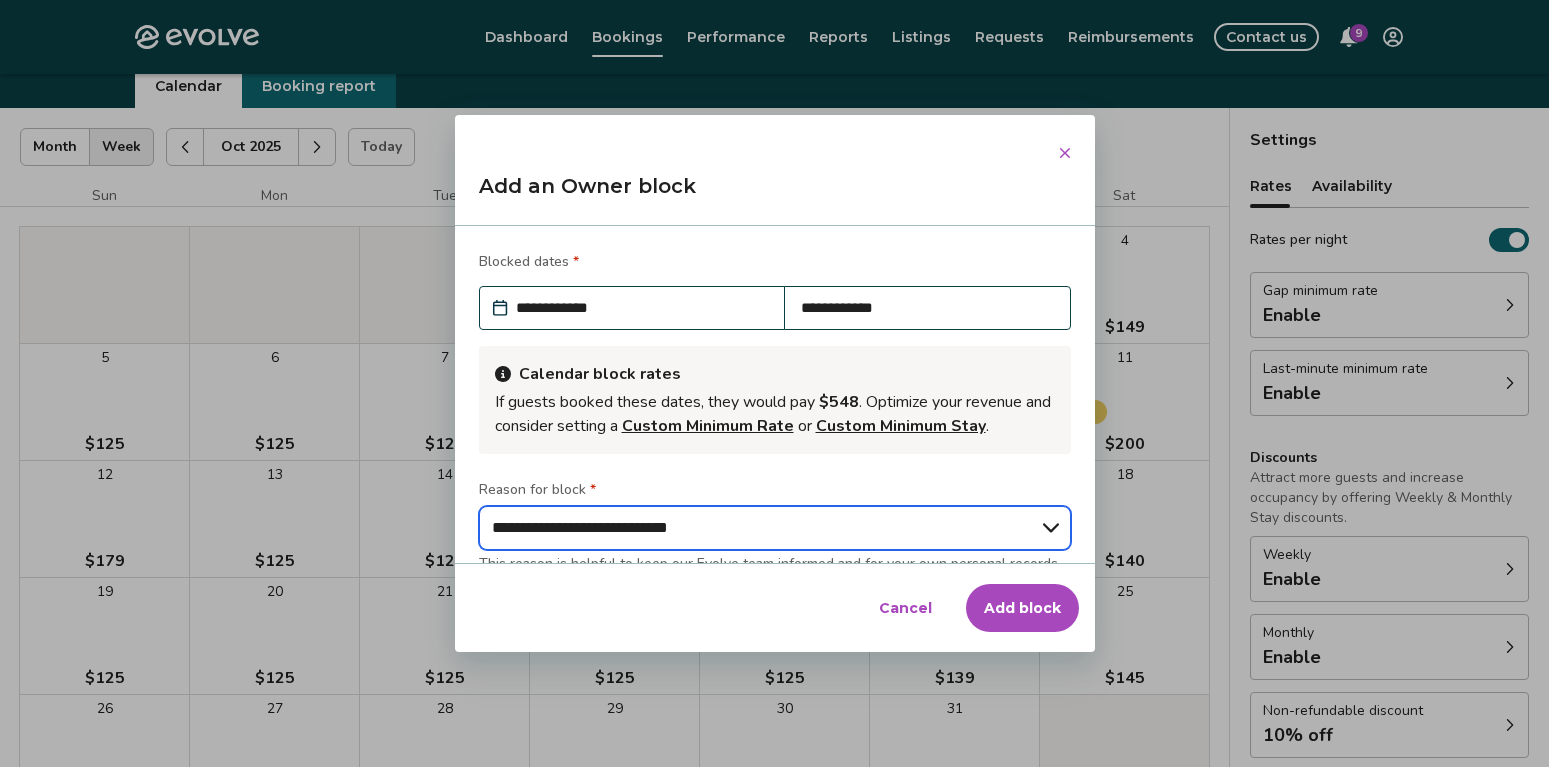 click on "**********" at bounding box center [0, 0] 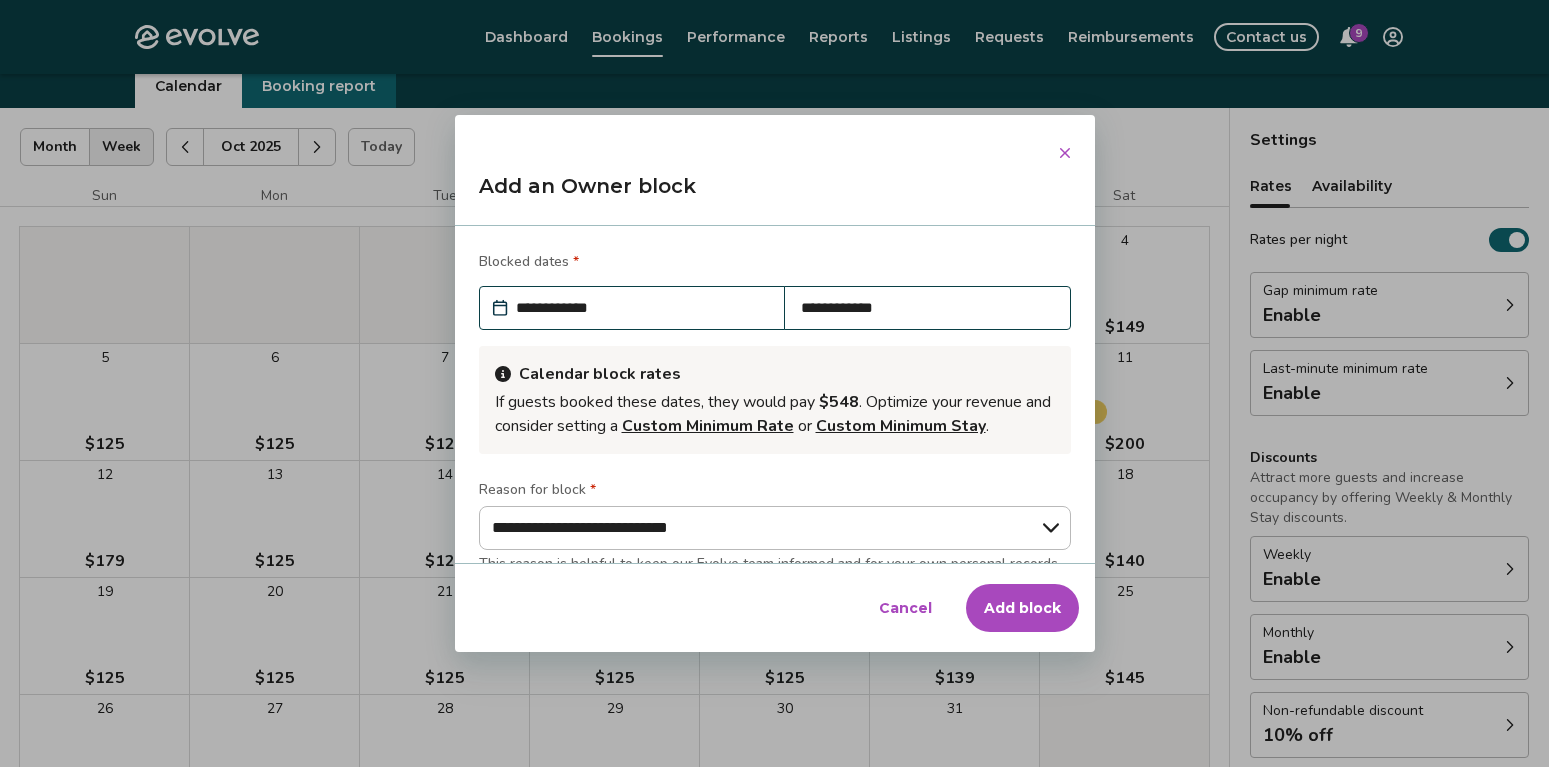 scroll, scrollTop: 269, scrollLeft: 0, axis: vertical 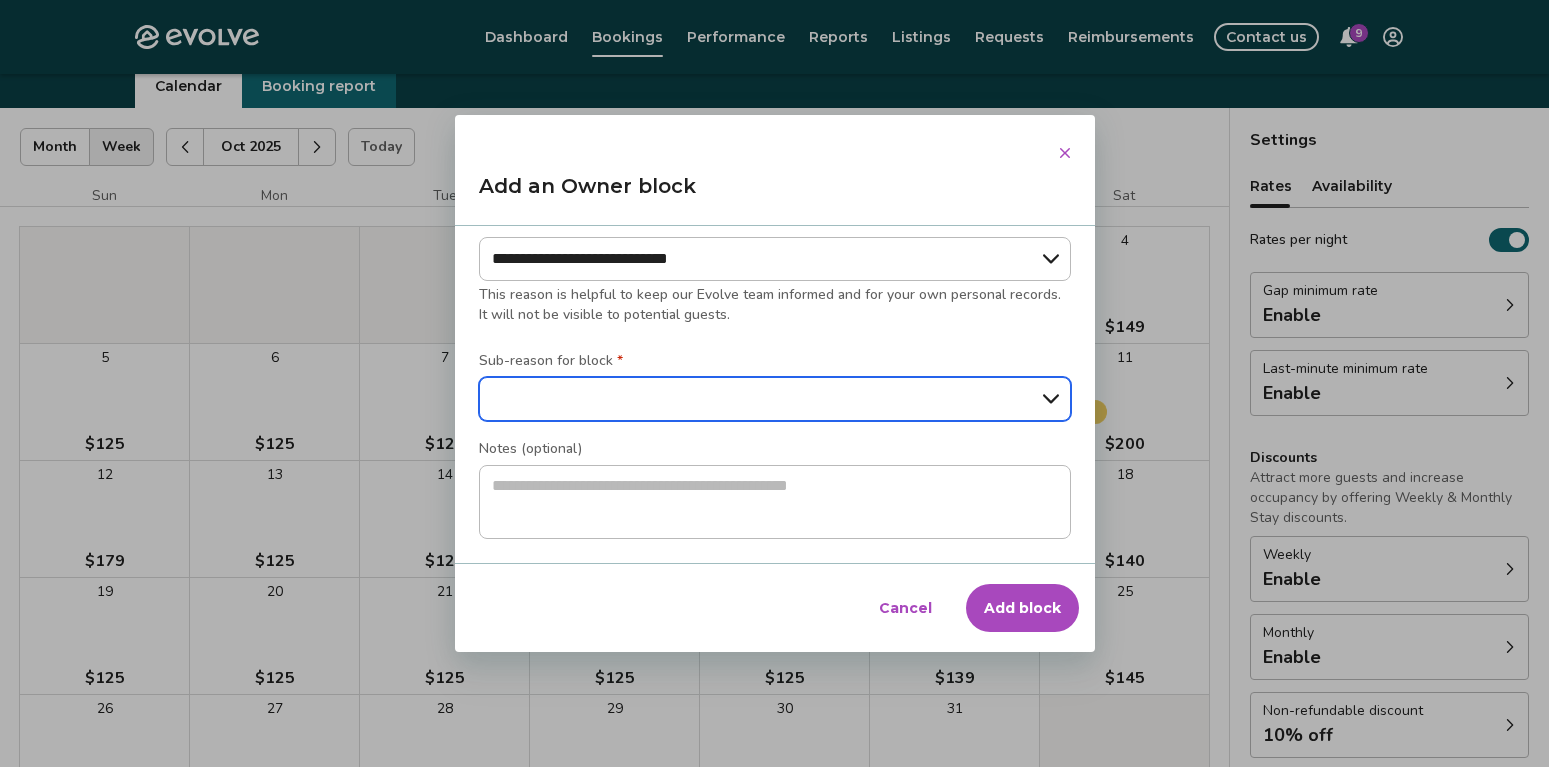 click on "**********" at bounding box center [775, 399] 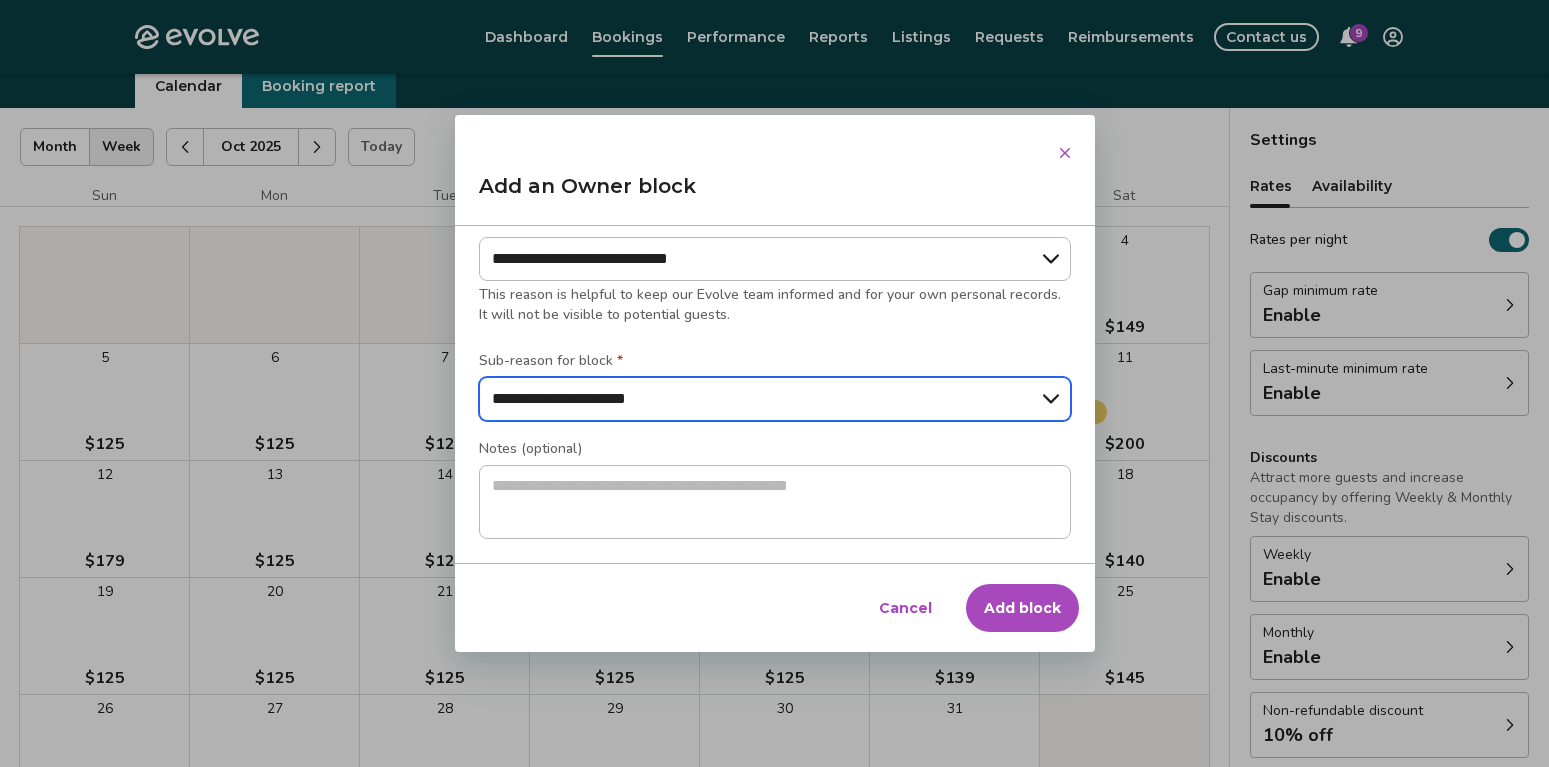click on "**********" at bounding box center [0, 0] 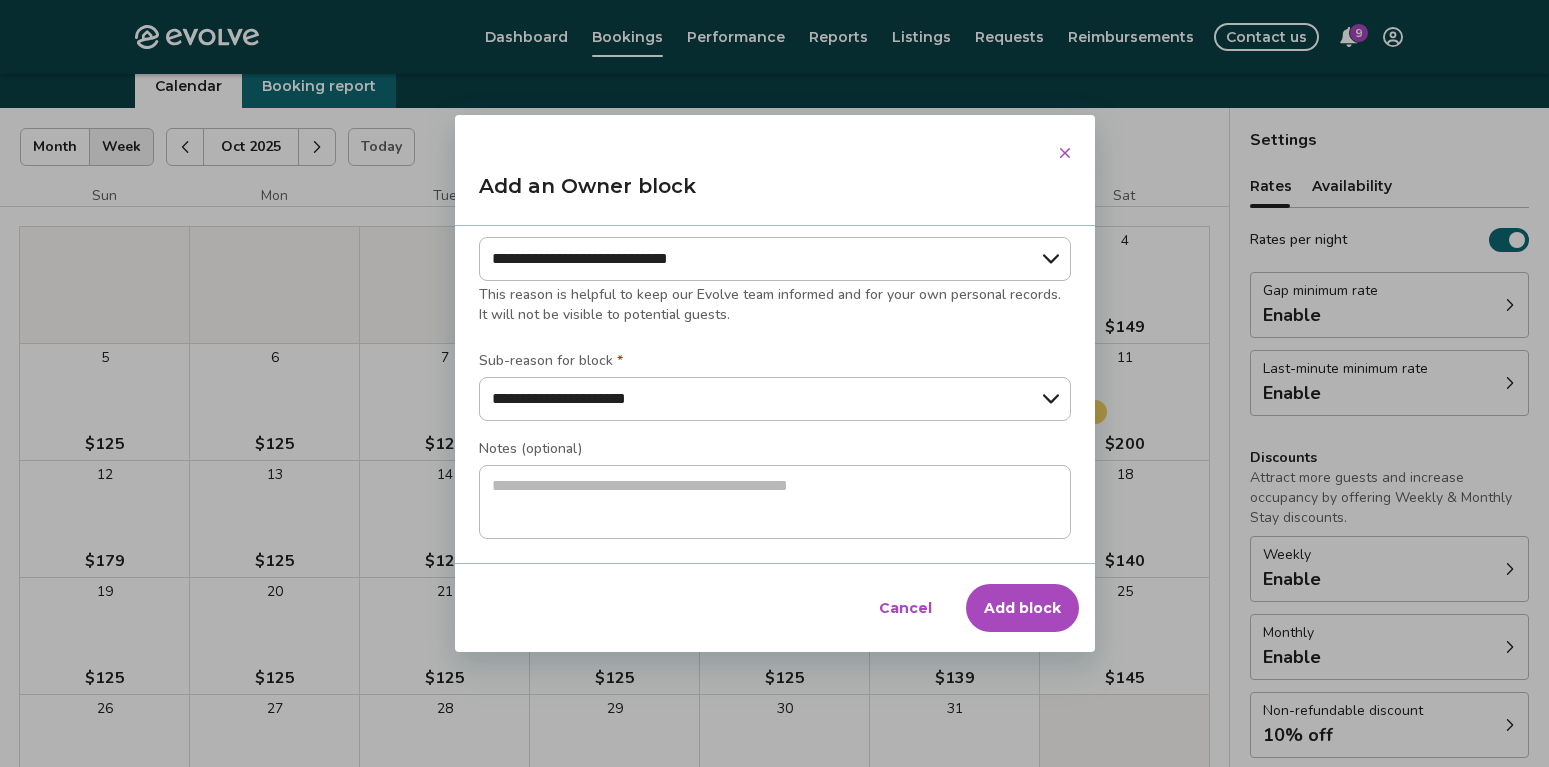 click on "Add block" at bounding box center (1022, 608) 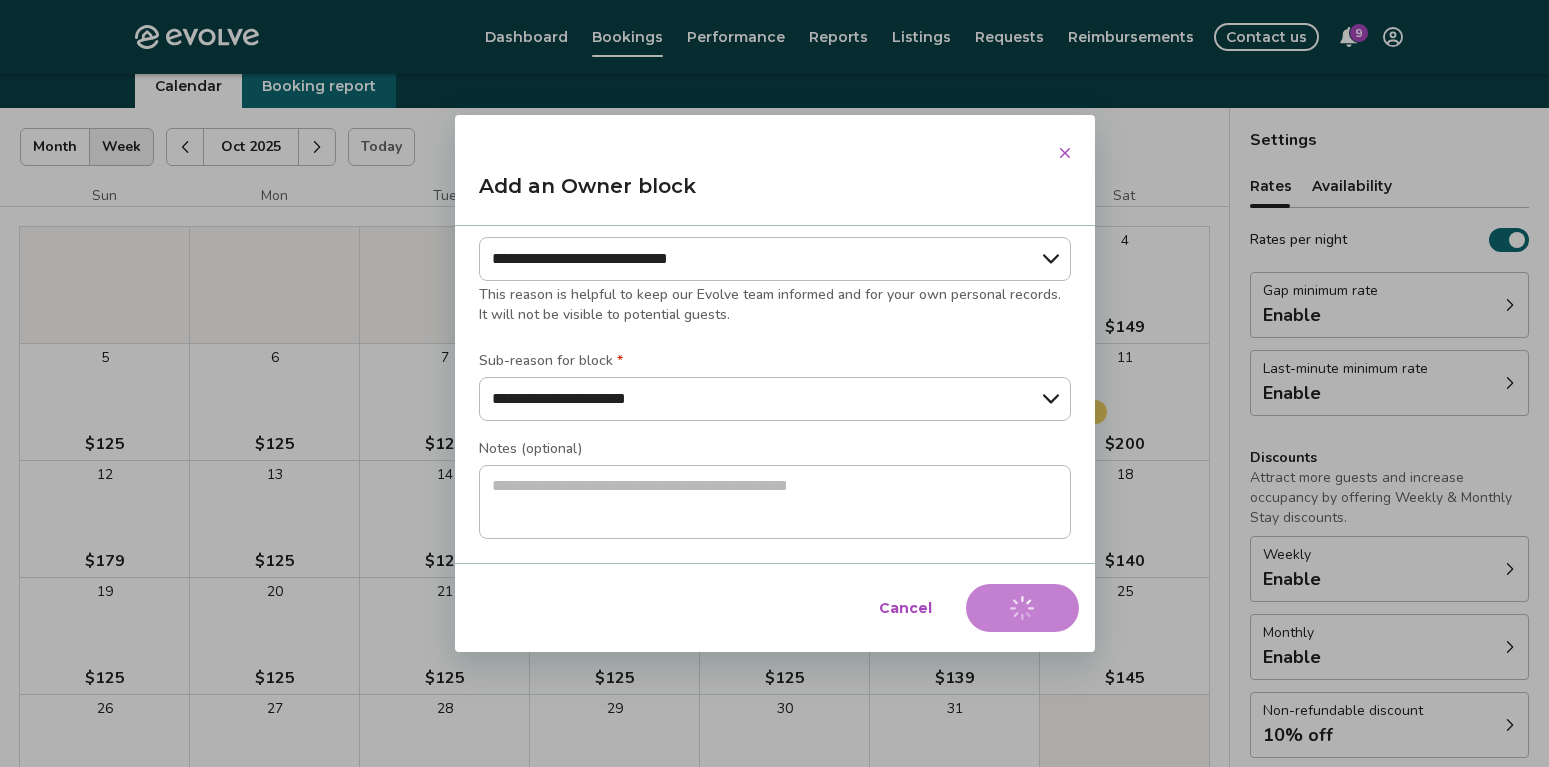 type on "*" 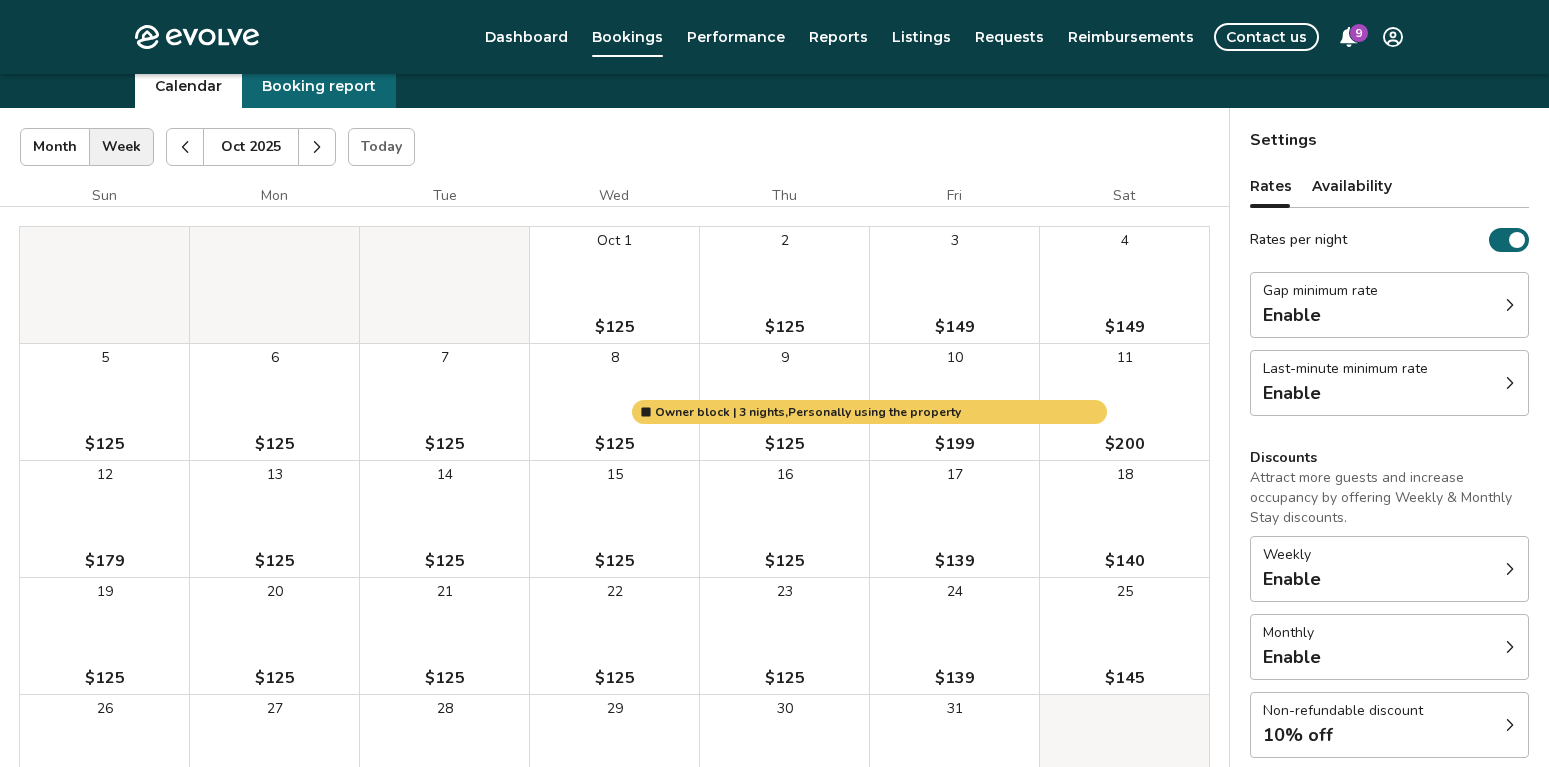 click 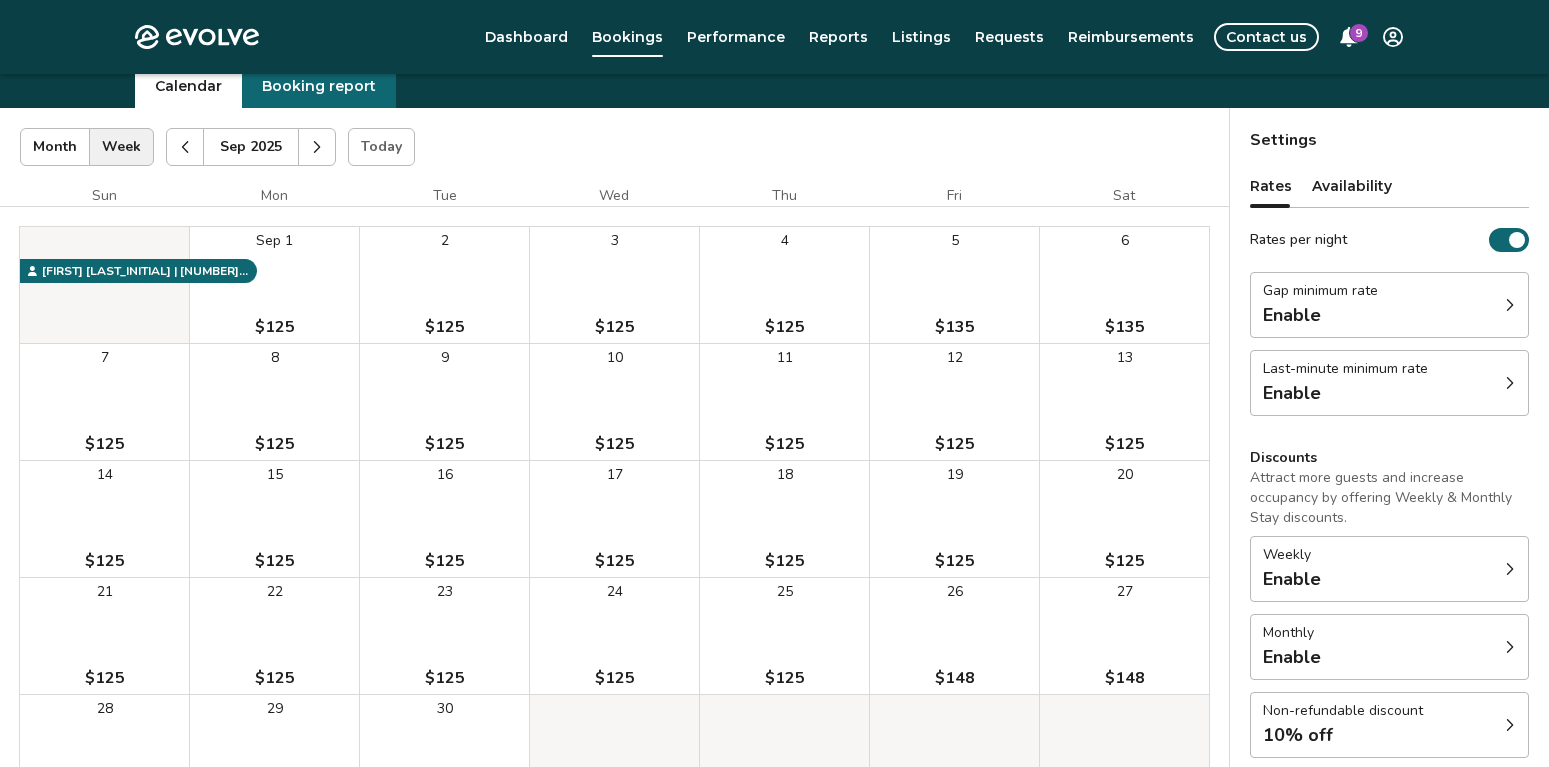 click 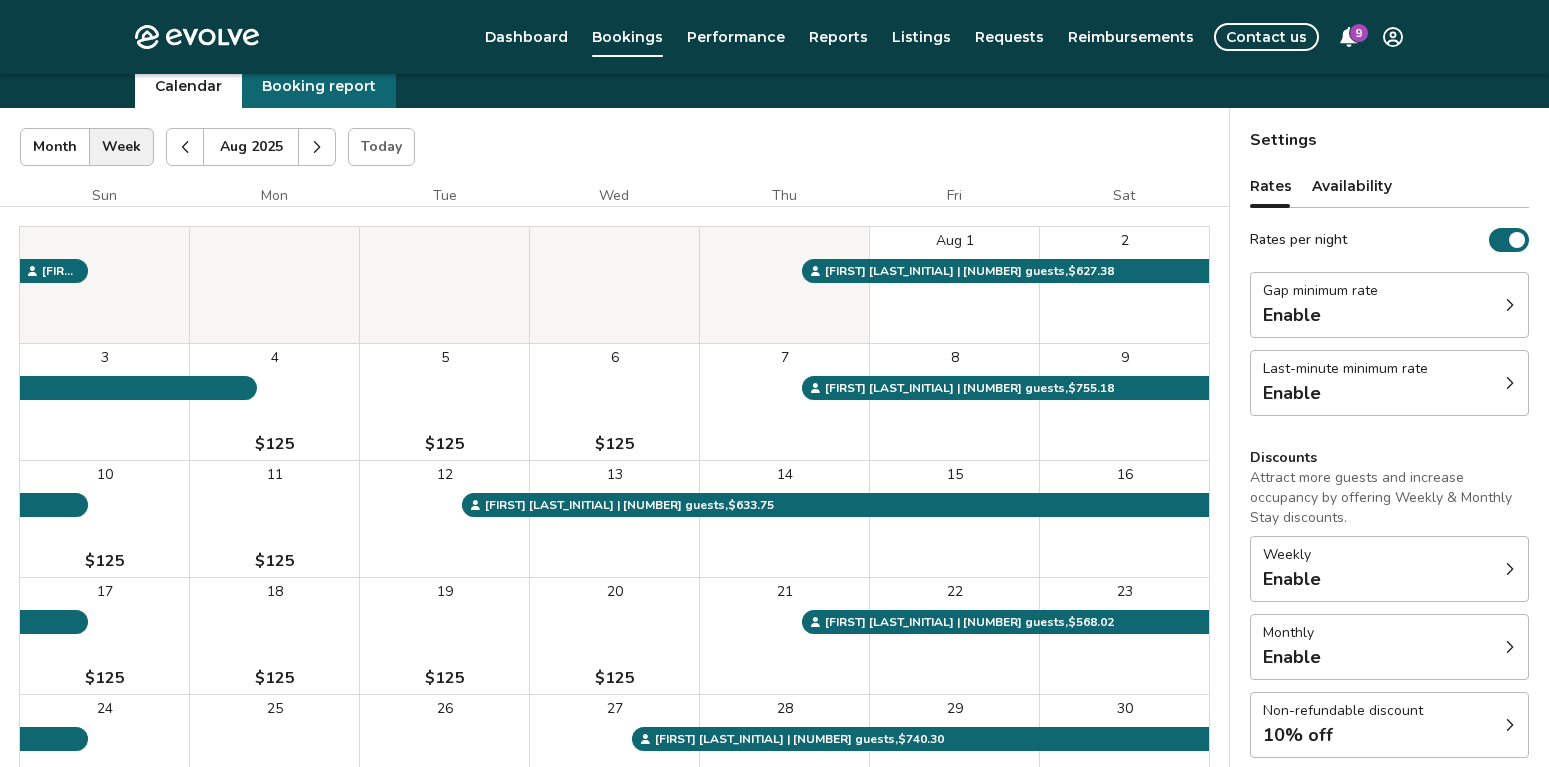 click 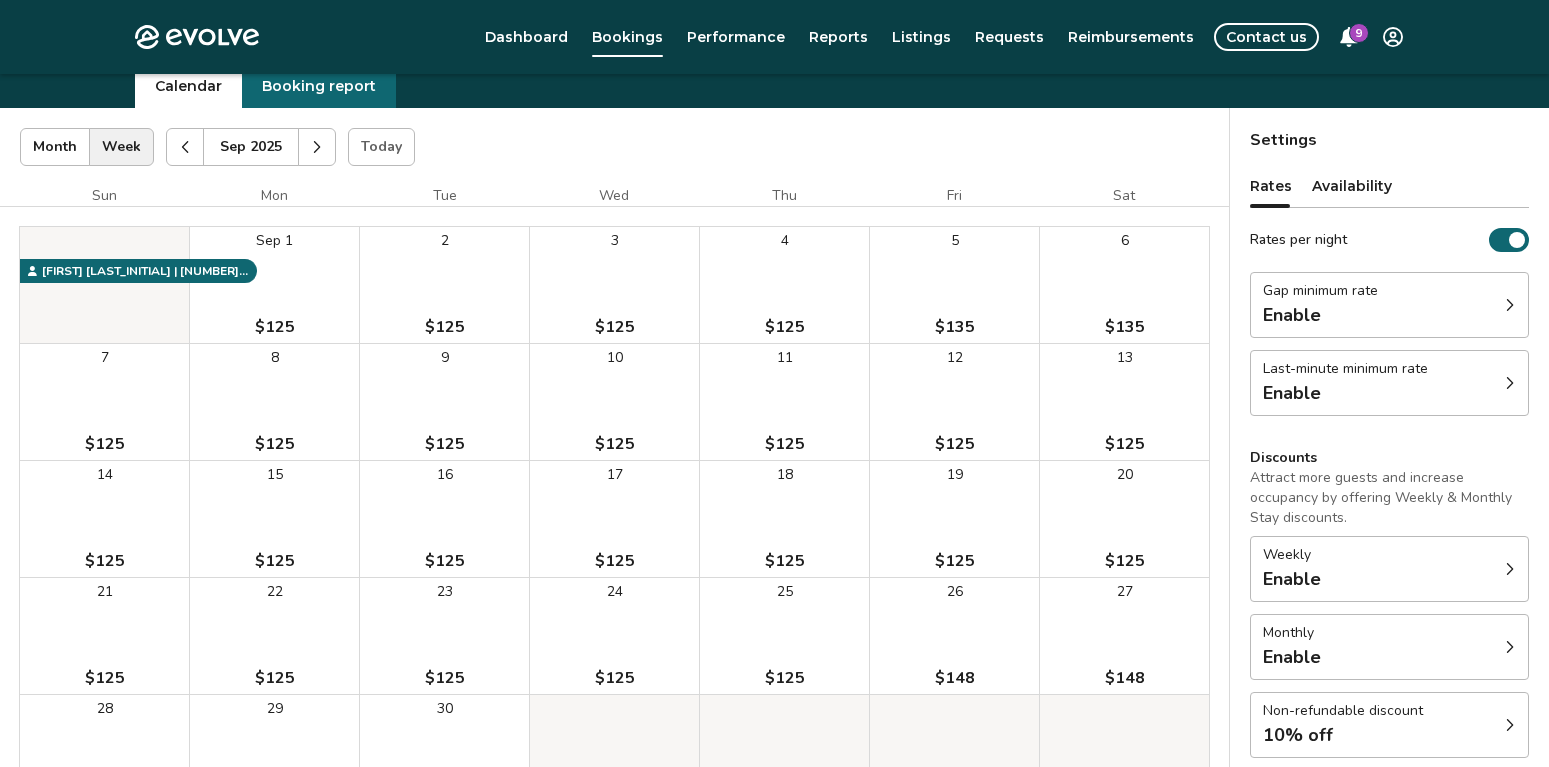 click 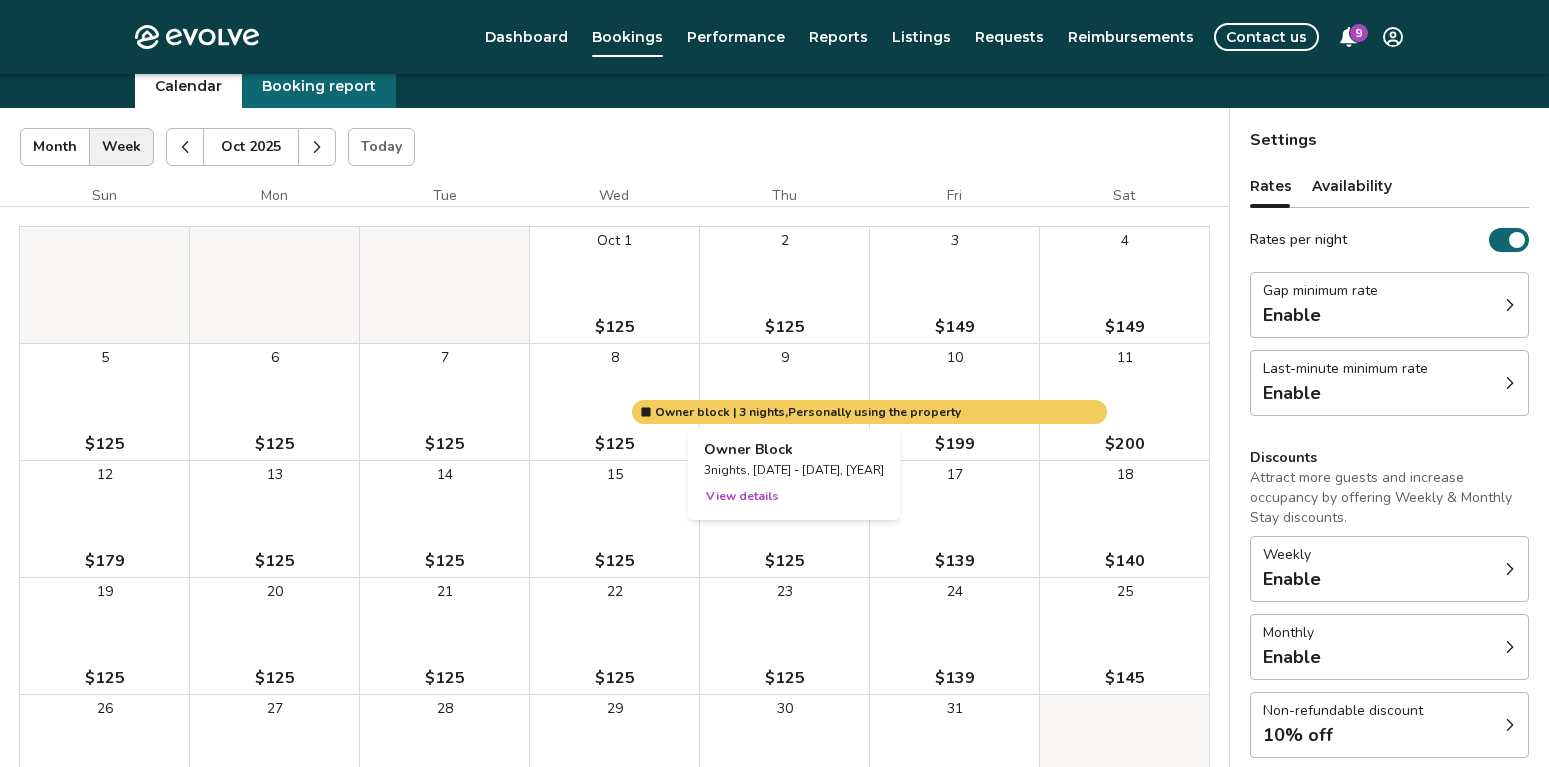 click at bounding box center [784, 402] 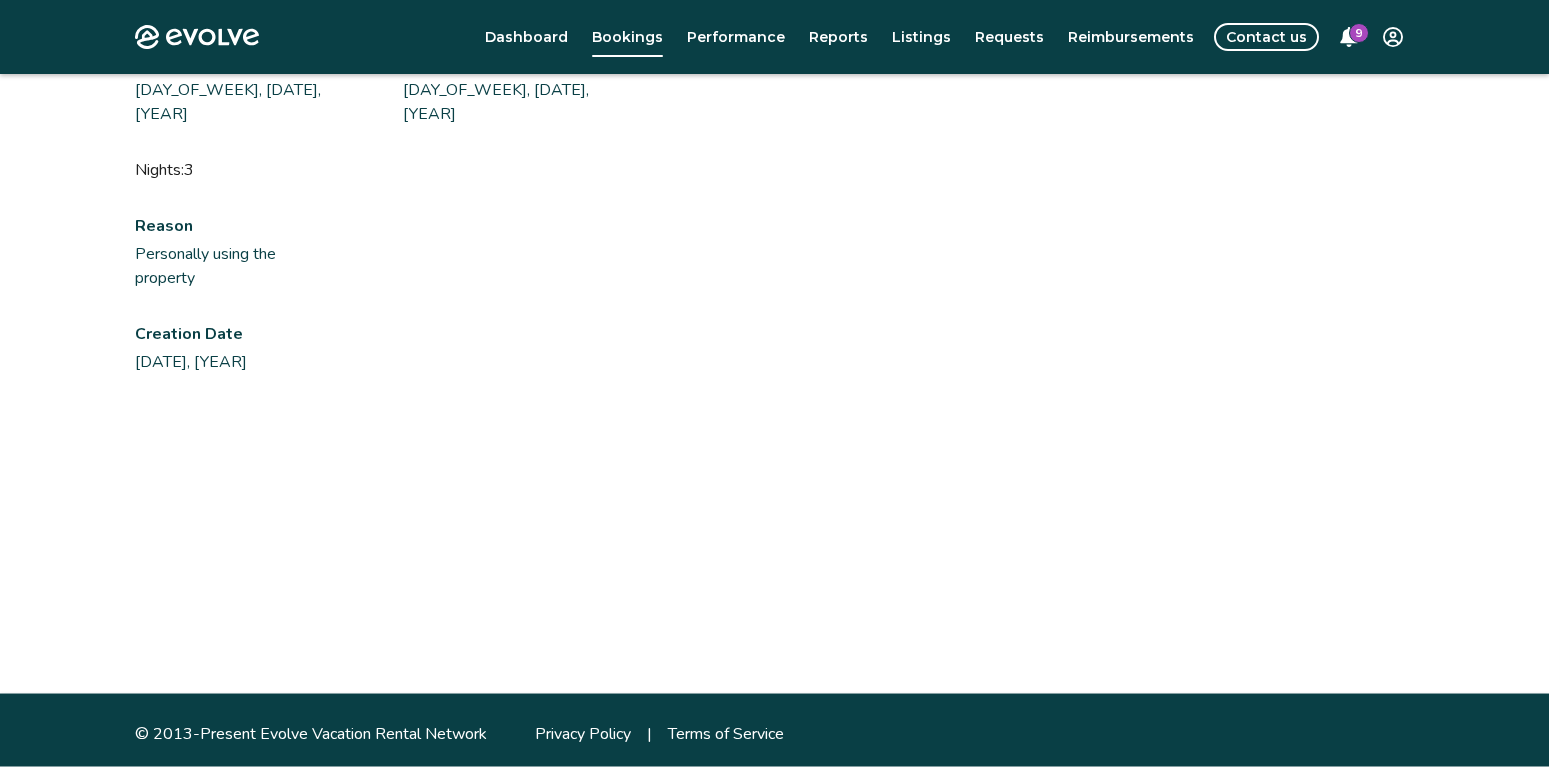 scroll, scrollTop: 307, scrollLeft: 0, axis: vertical 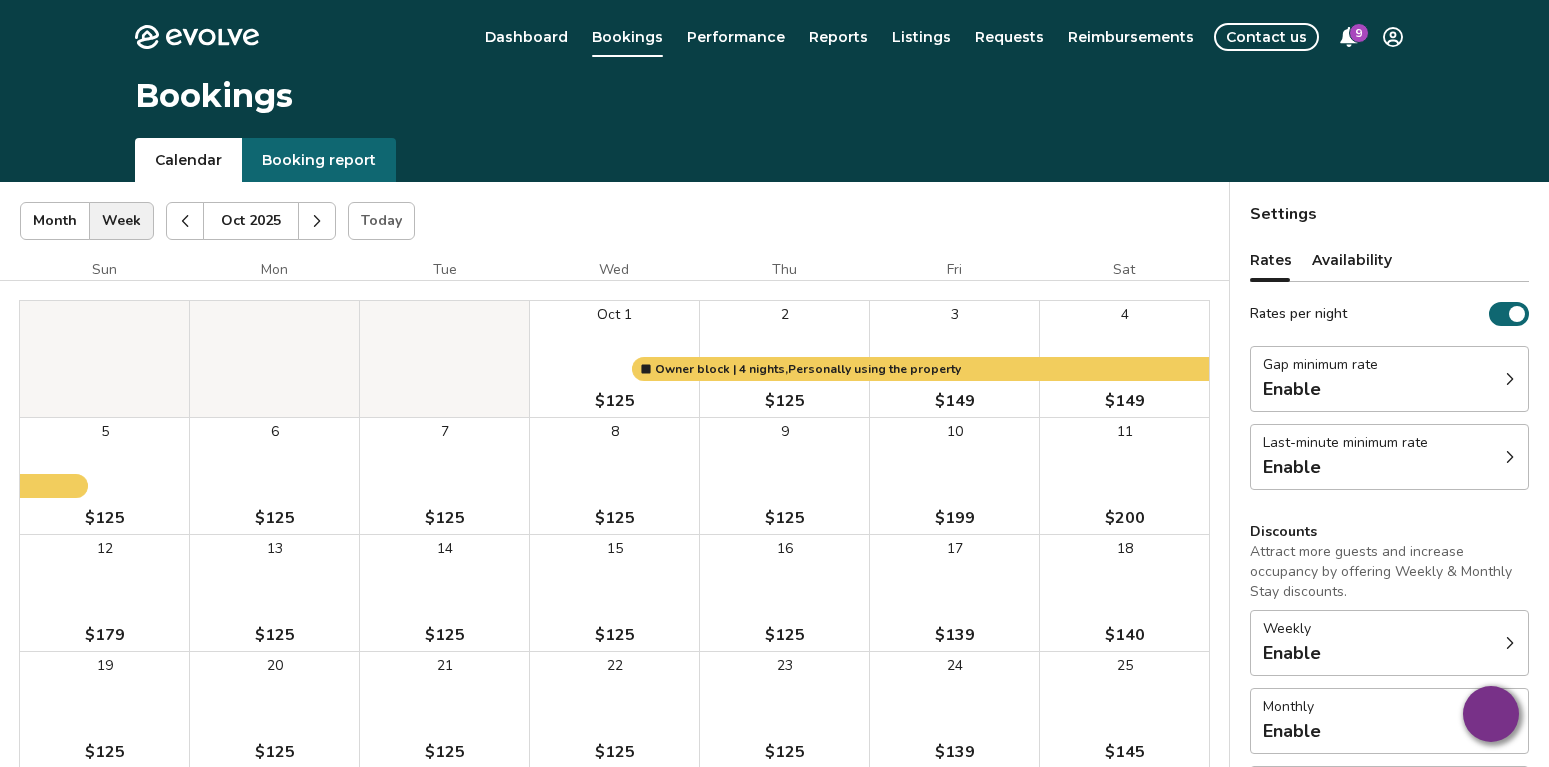 click 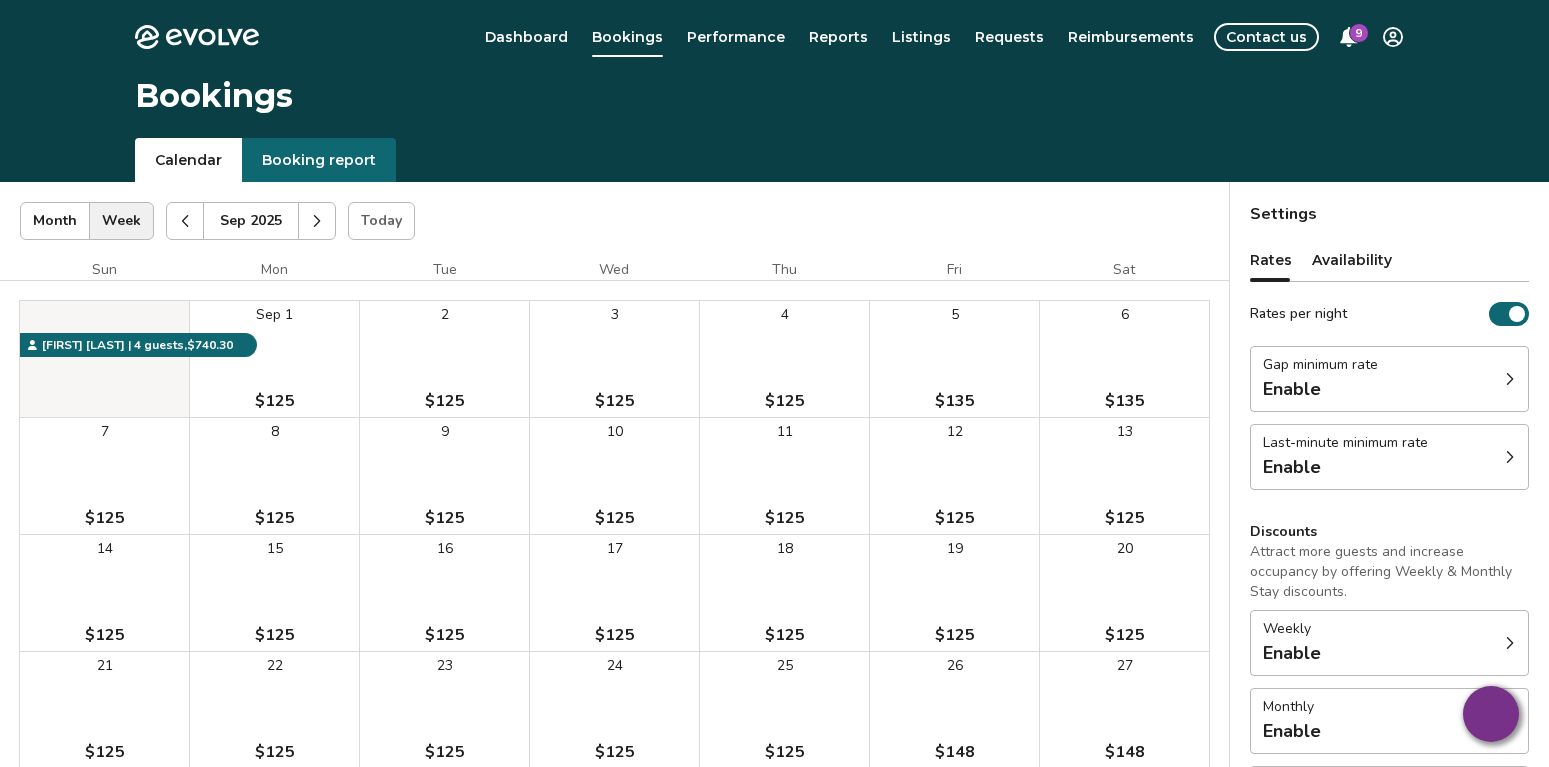 click at bounding box center (317, 221) 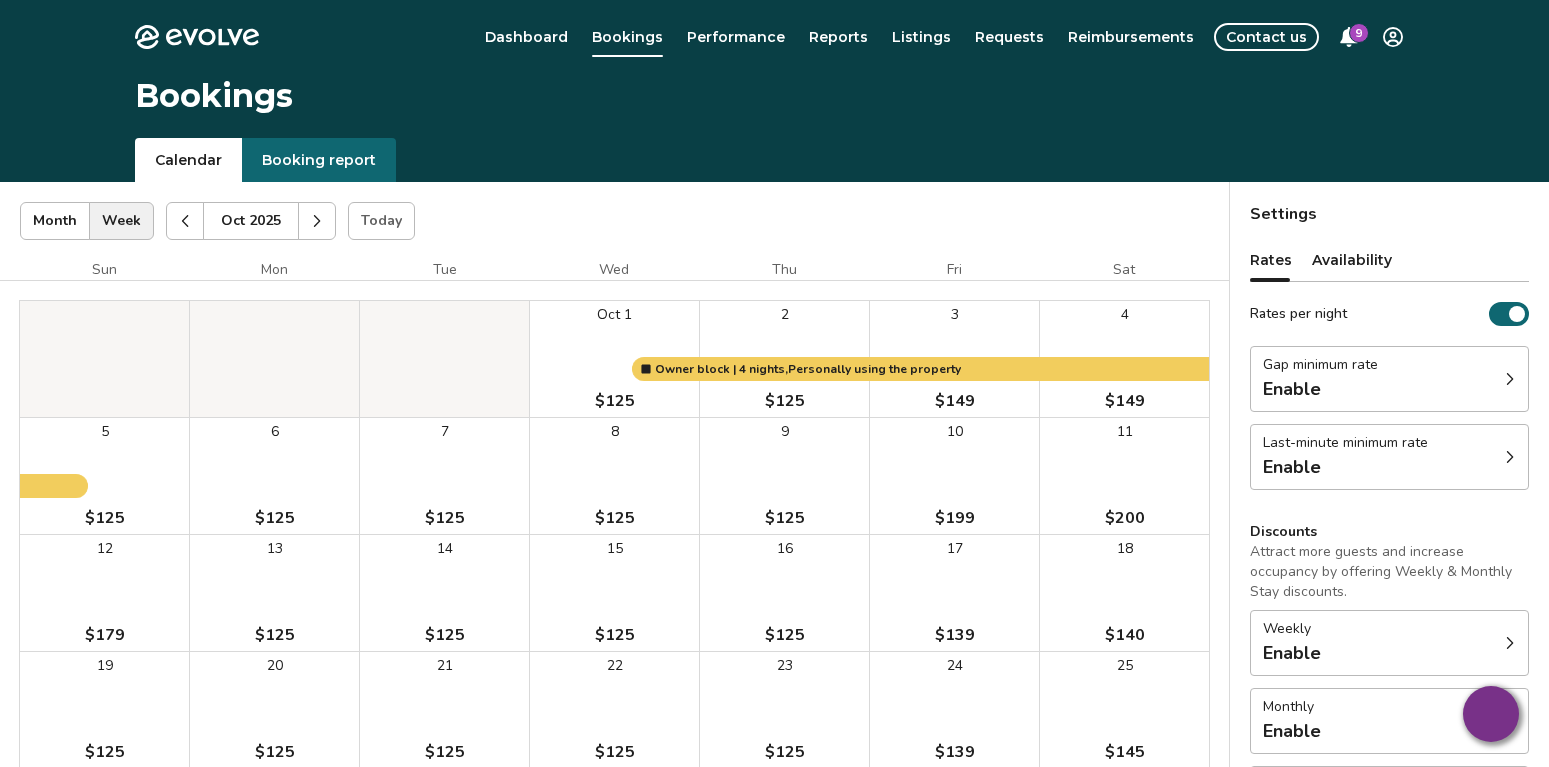 click 